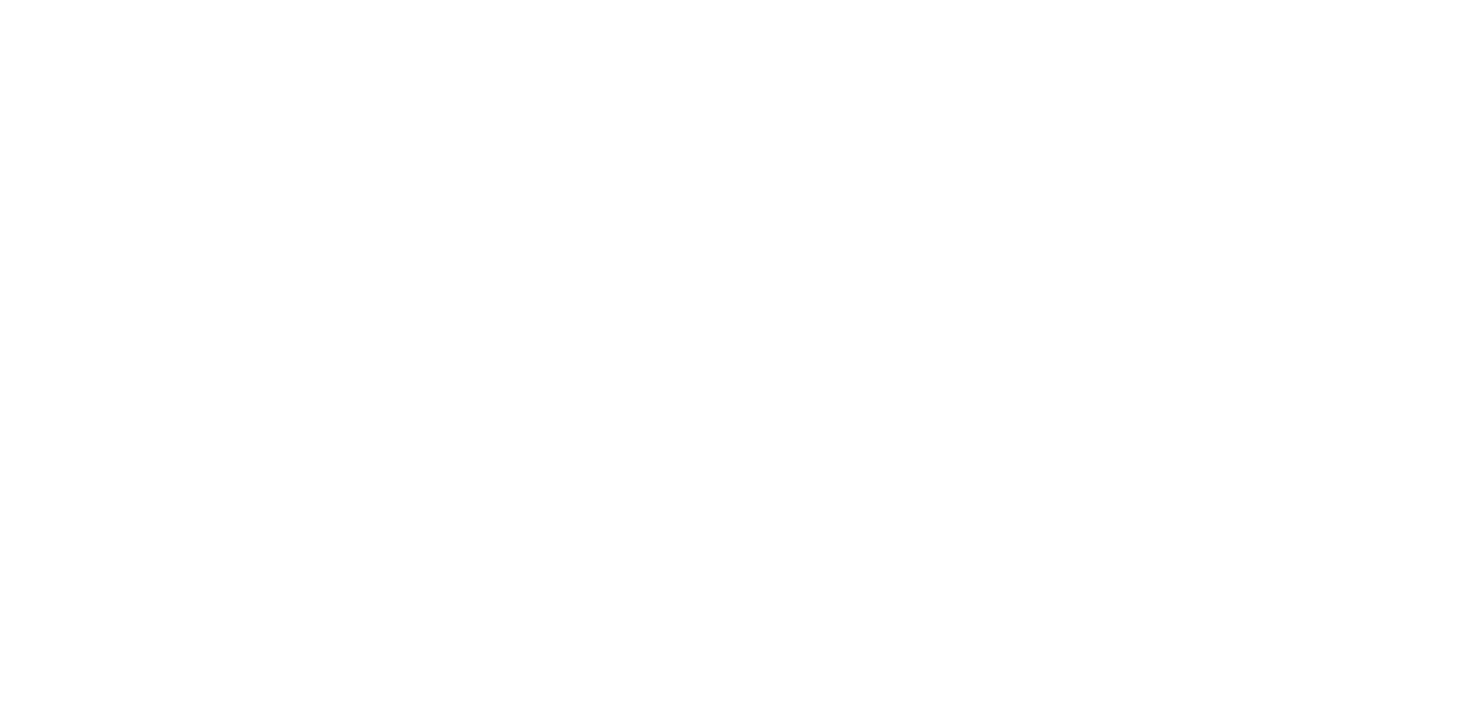 scroll, scrollTop: 0, scrollLeft: 0, axis: both 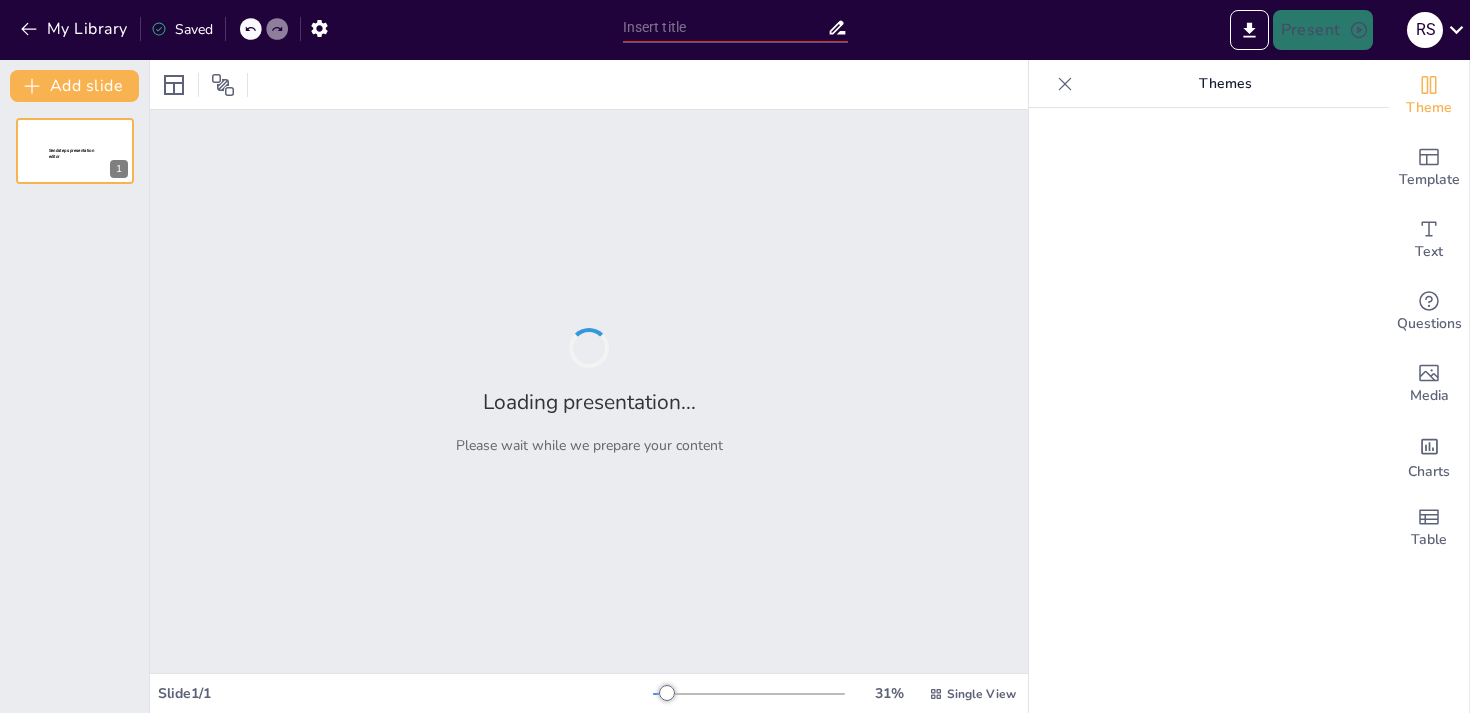 type on "Peran Strategis Pengelola Keuangan dalam Pengadaan Barang/Jasa: Tugas dan Tanggung Jawab" 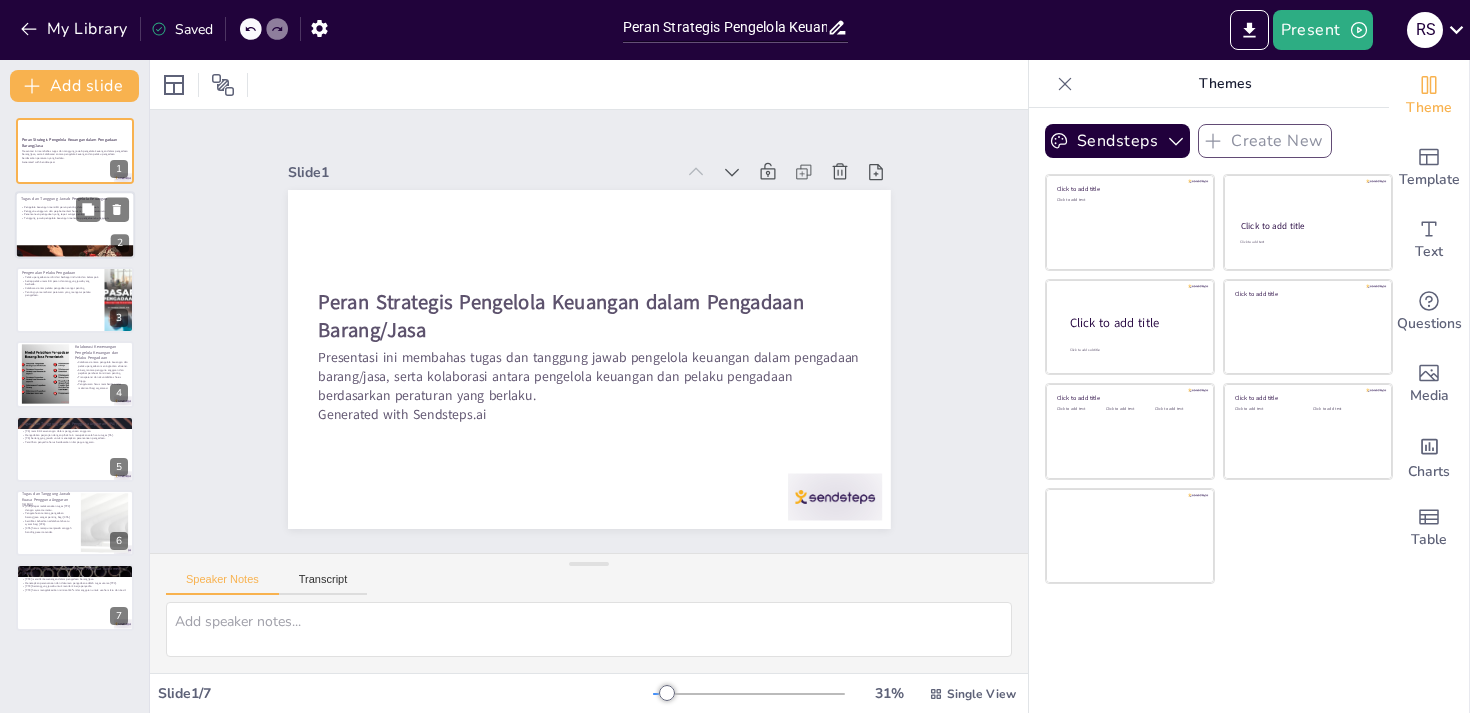 click at bounding box center (75, 226) 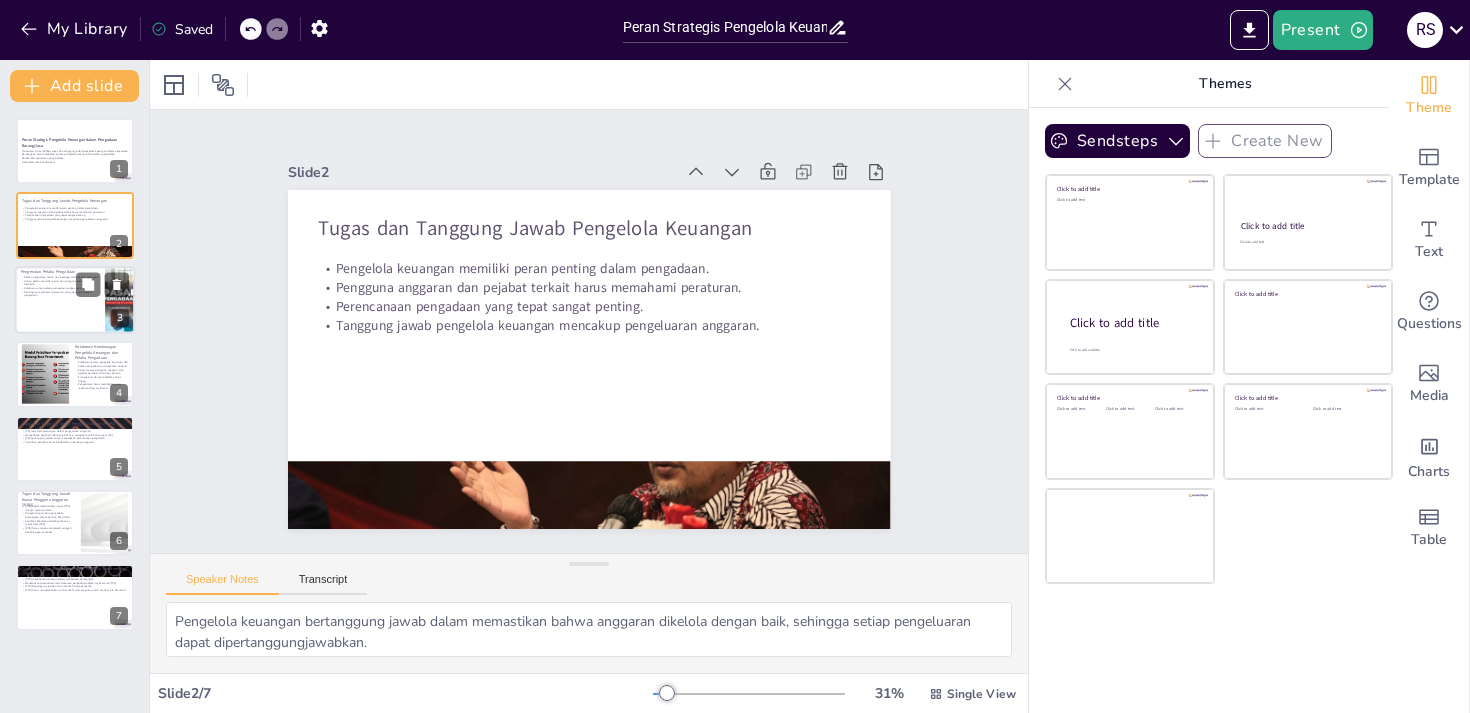 click on "Pentingnya memahami peraturan yang mengatur pelaku pengadaan." at bounding box center [60, 293] 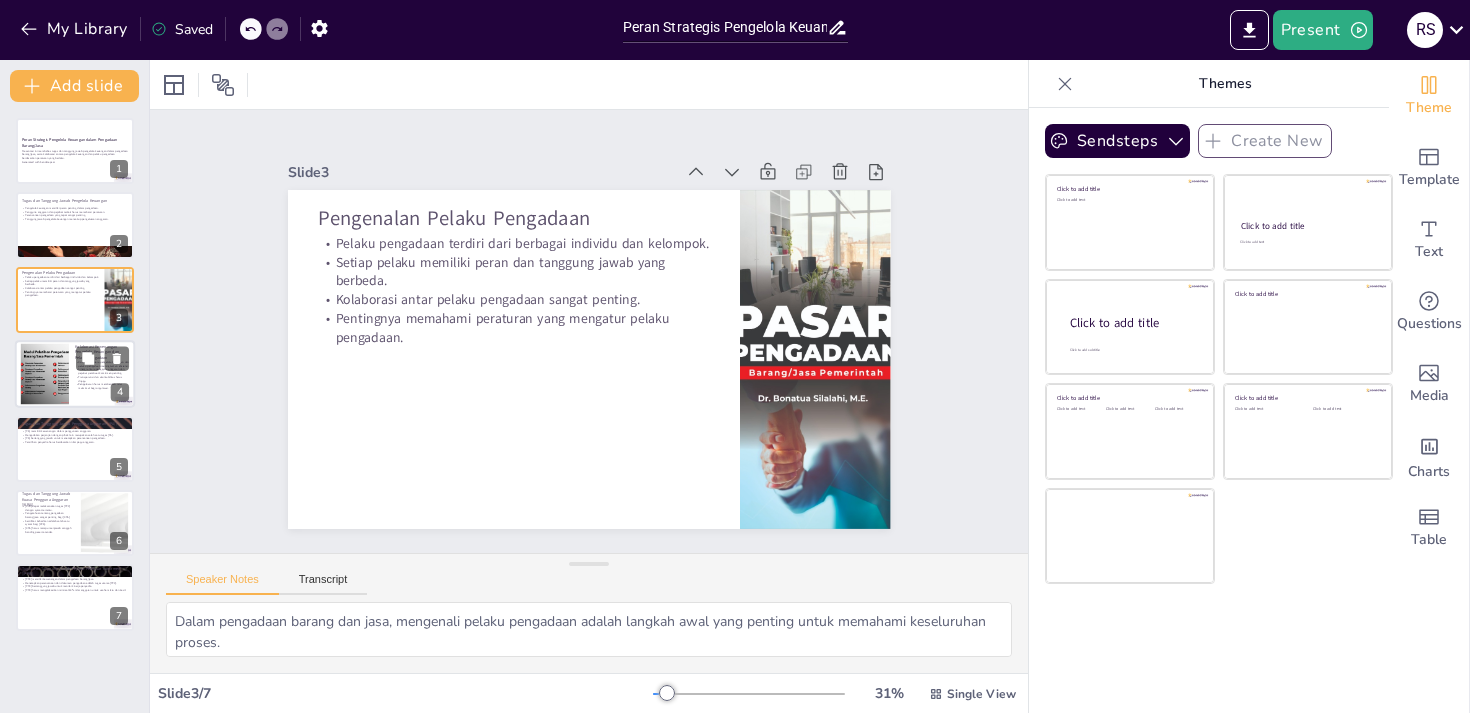 click at bounding box center [45, 374] 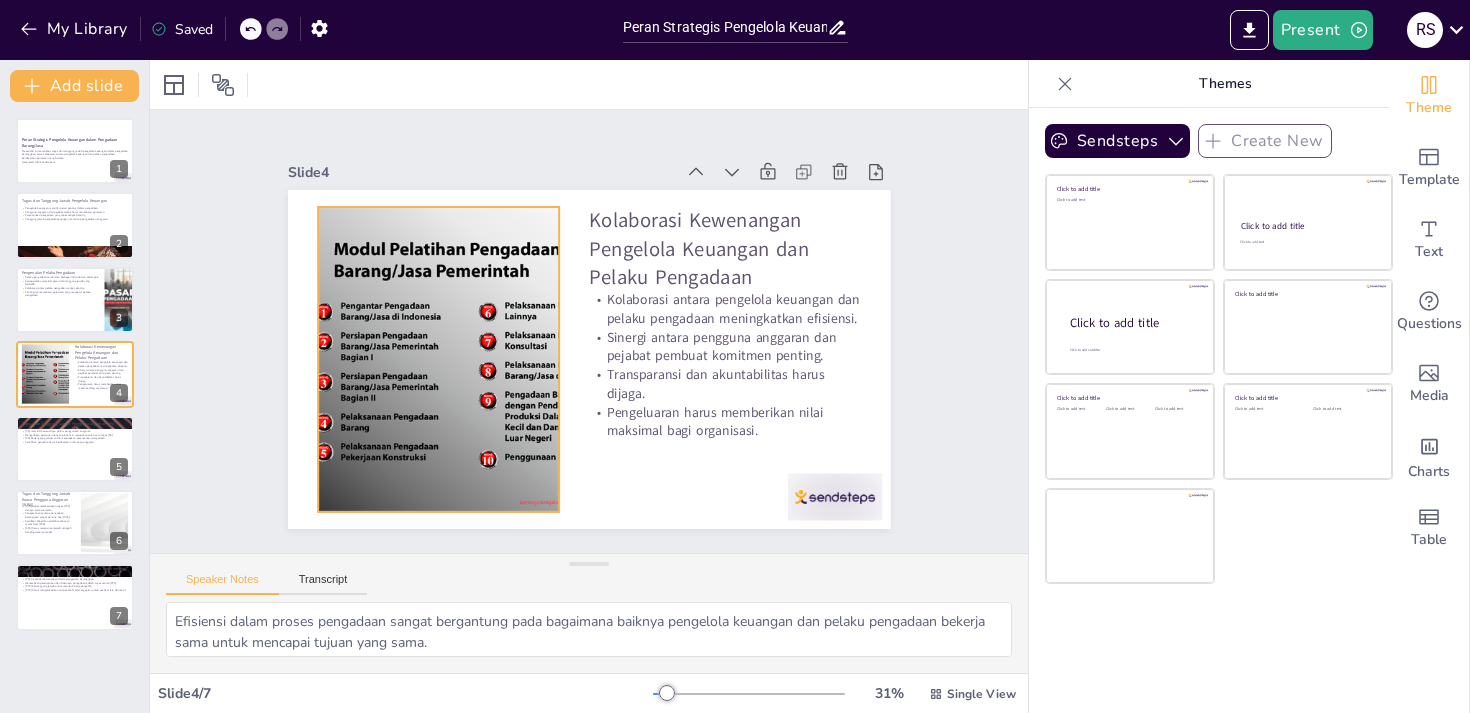 click at bounding box center (436, 328) 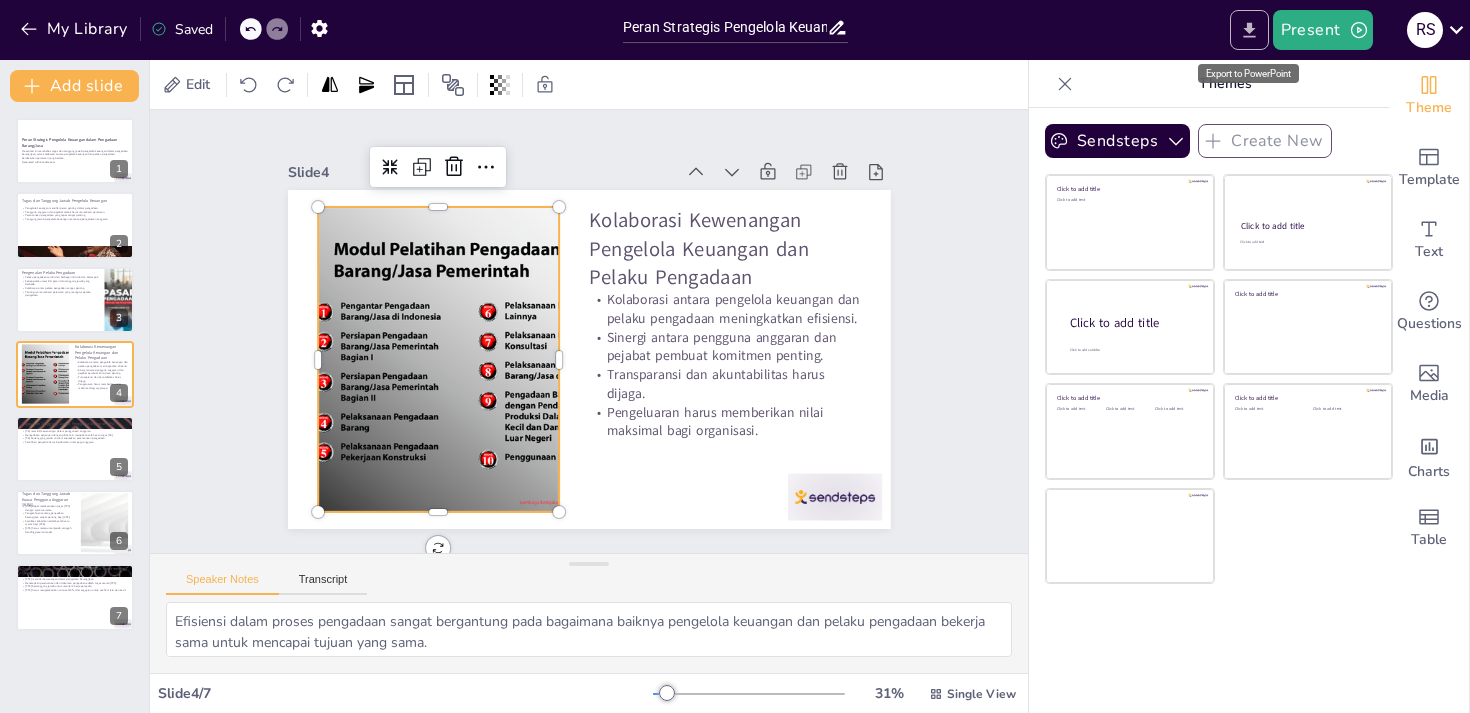 click 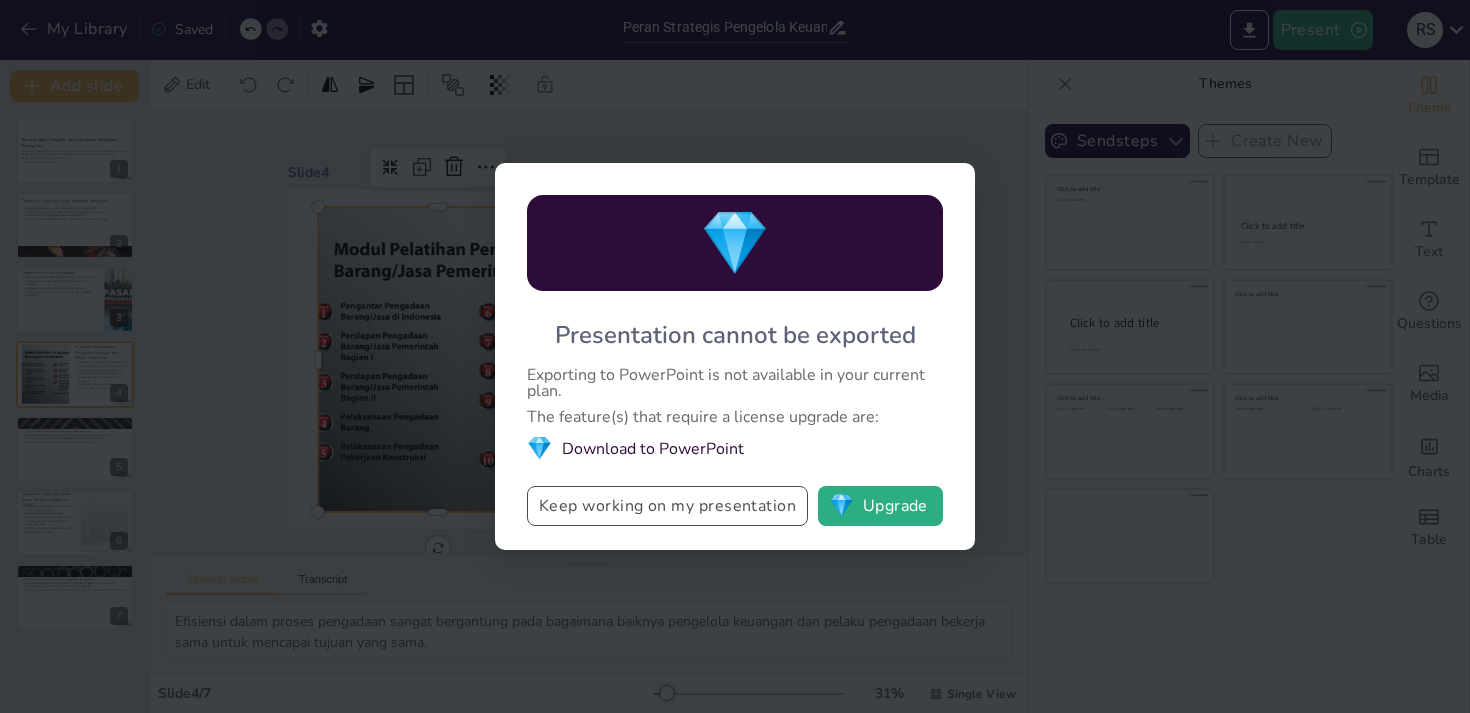 click on "Keep working on my presentation" at bounding box center (667, 506) 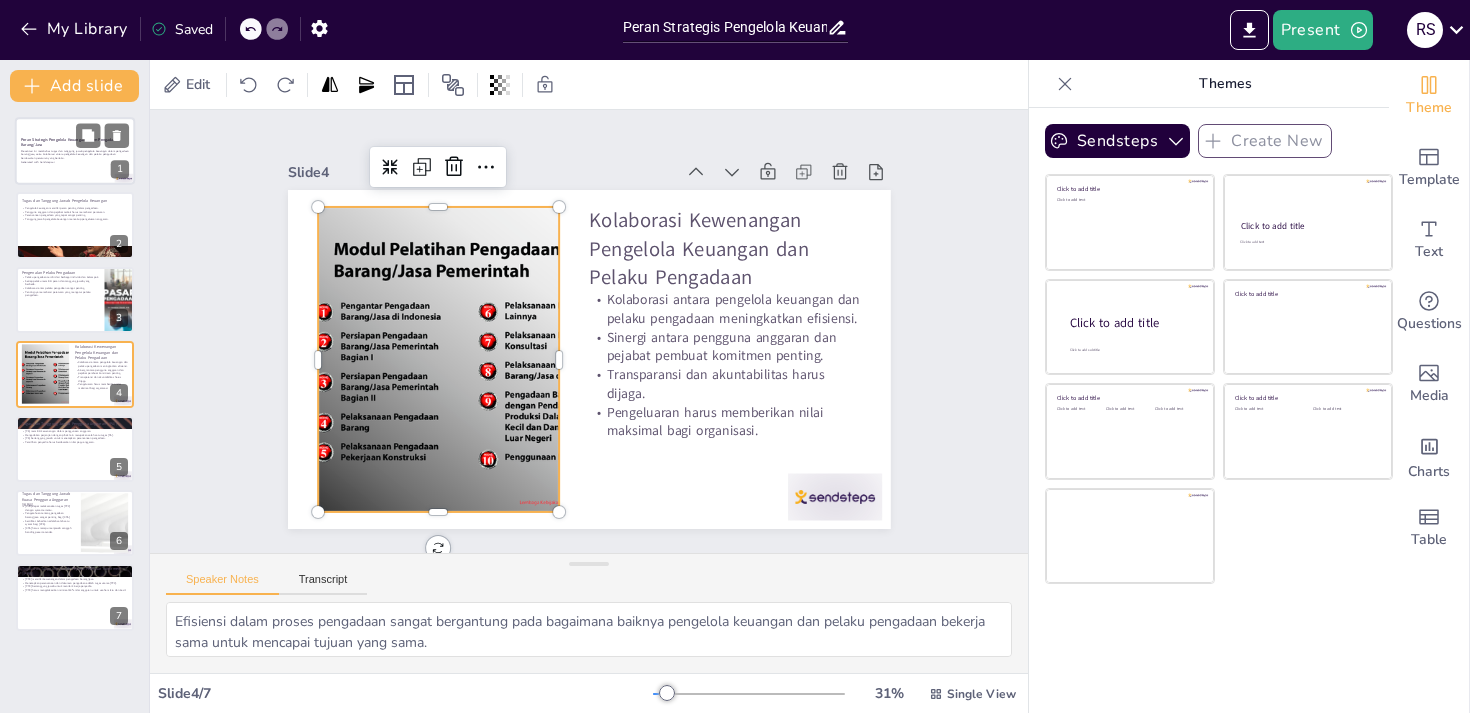 click at bounding box center (75, 151) 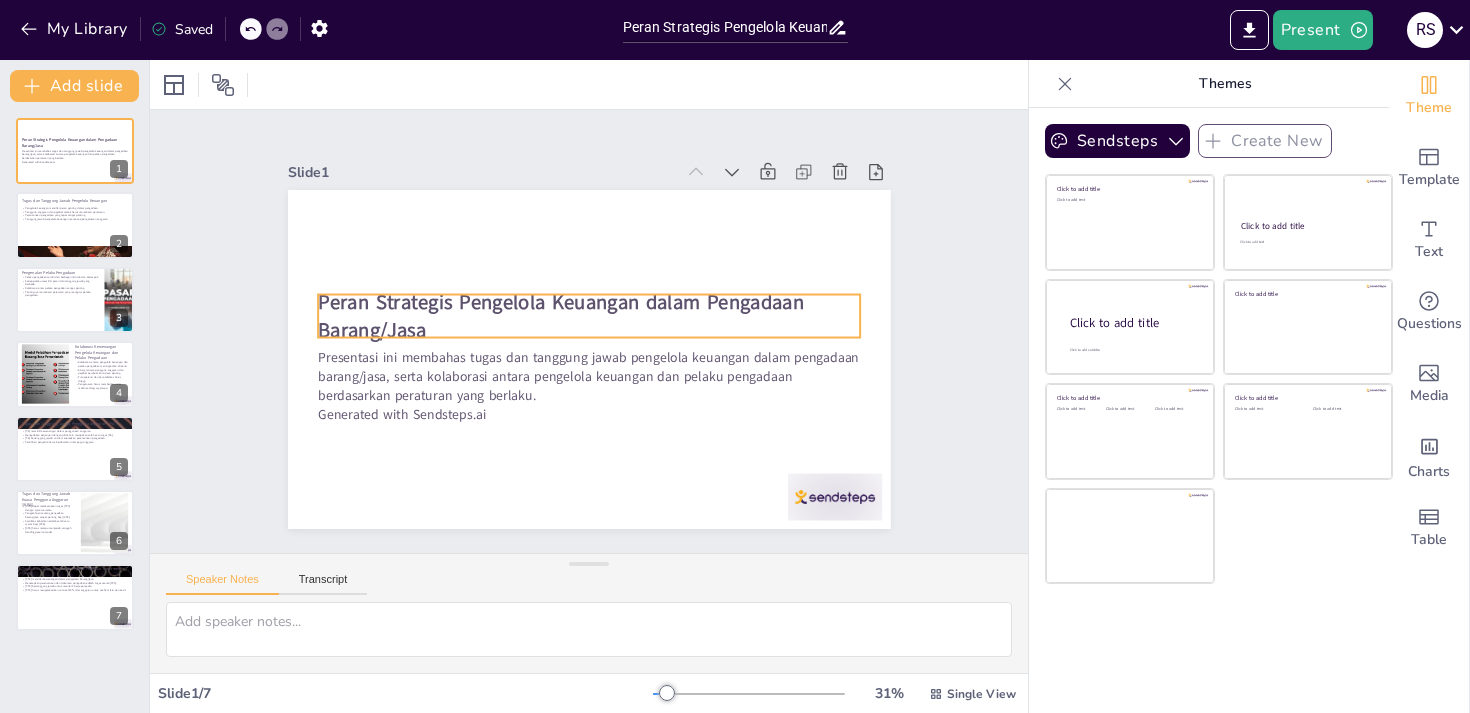 click on "Peran Strategis Pengelola Keuangan dalam Pengadaan Barang/Jasa" at bounding box center (562, 299) 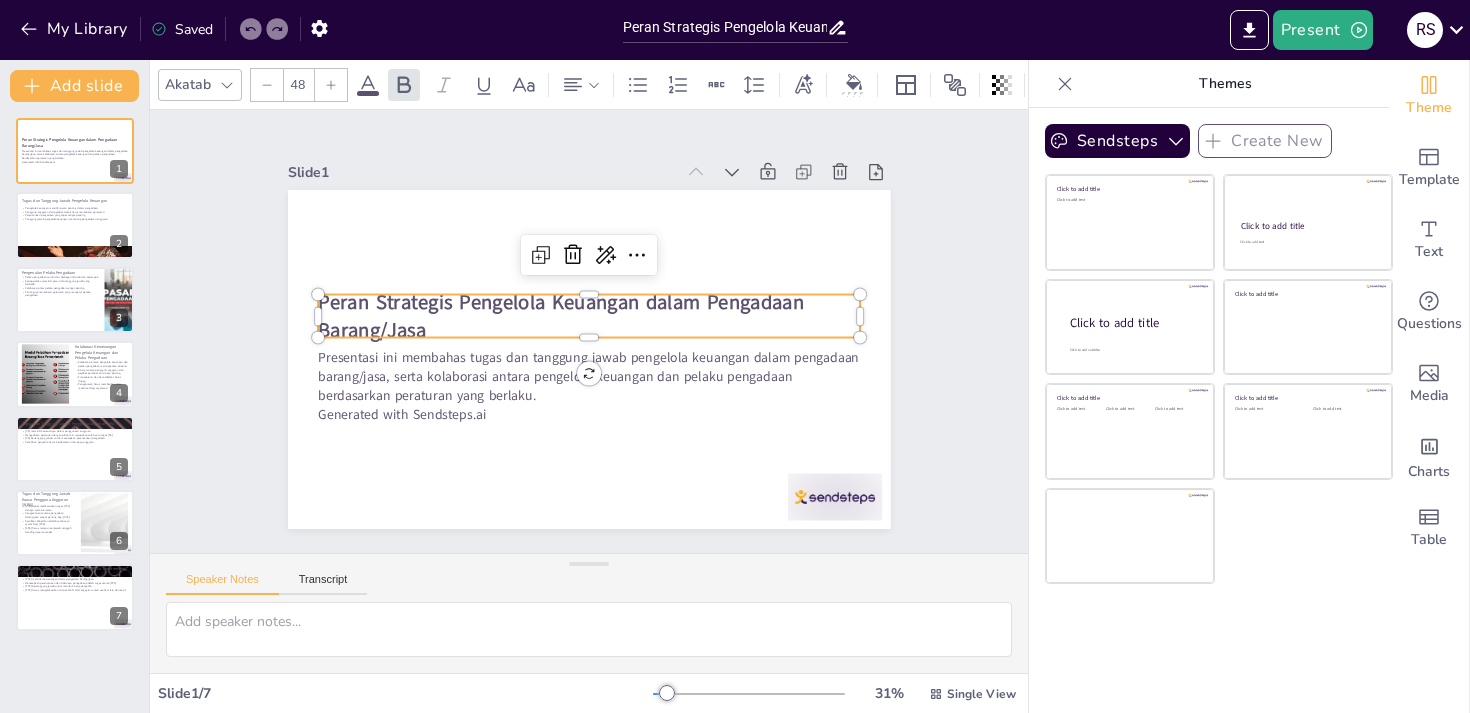click on "Peran Strategis Pengelola Keuangan dalam Pengadaan Barang/Jasa" at bounding box center [590, 316] 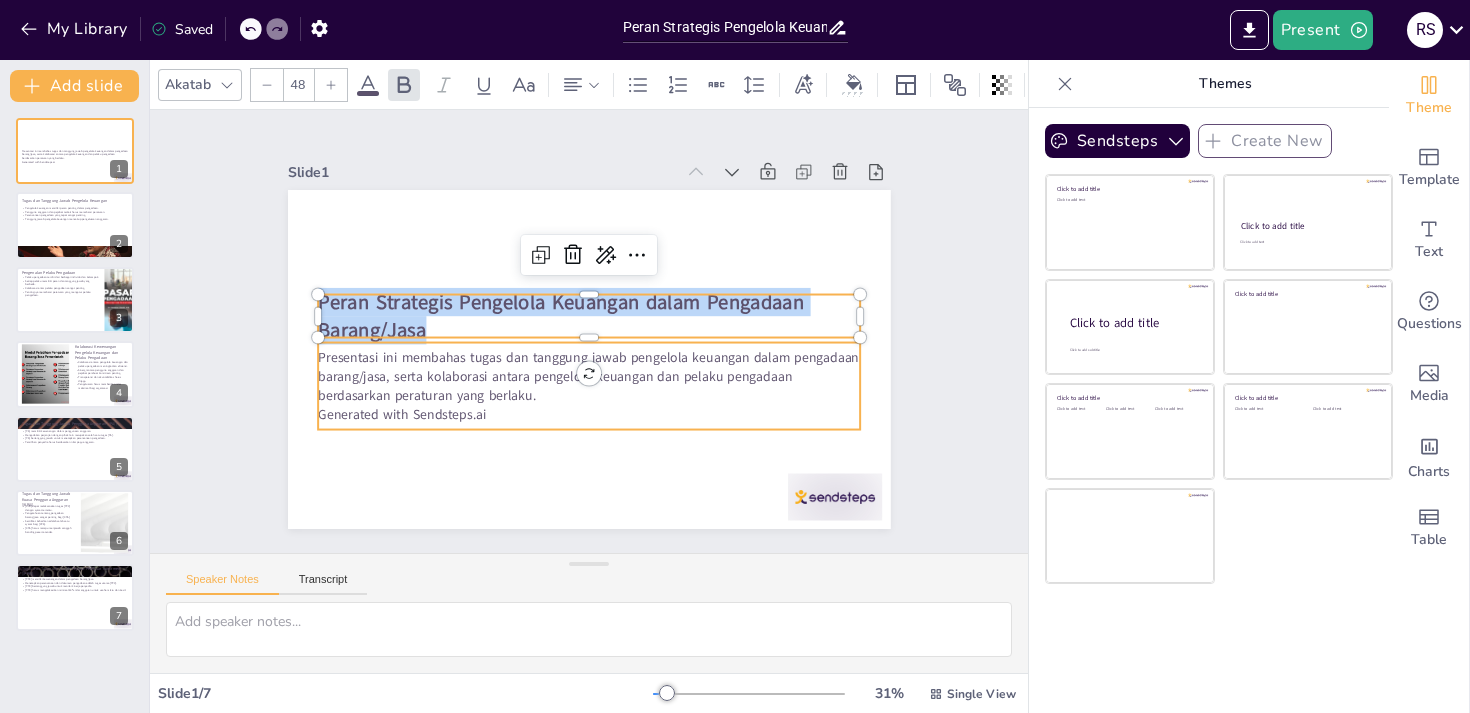 click on "Presentasi ini membahas tugas dan tanggung jawab pengelola keuangan dalam pengadaan barang/jasa, serta kolaborasi antara pengelola keuangan dan pelaku pengadaan berdasarkan peraturan yang berlaku." at bounding box center (584, 376) 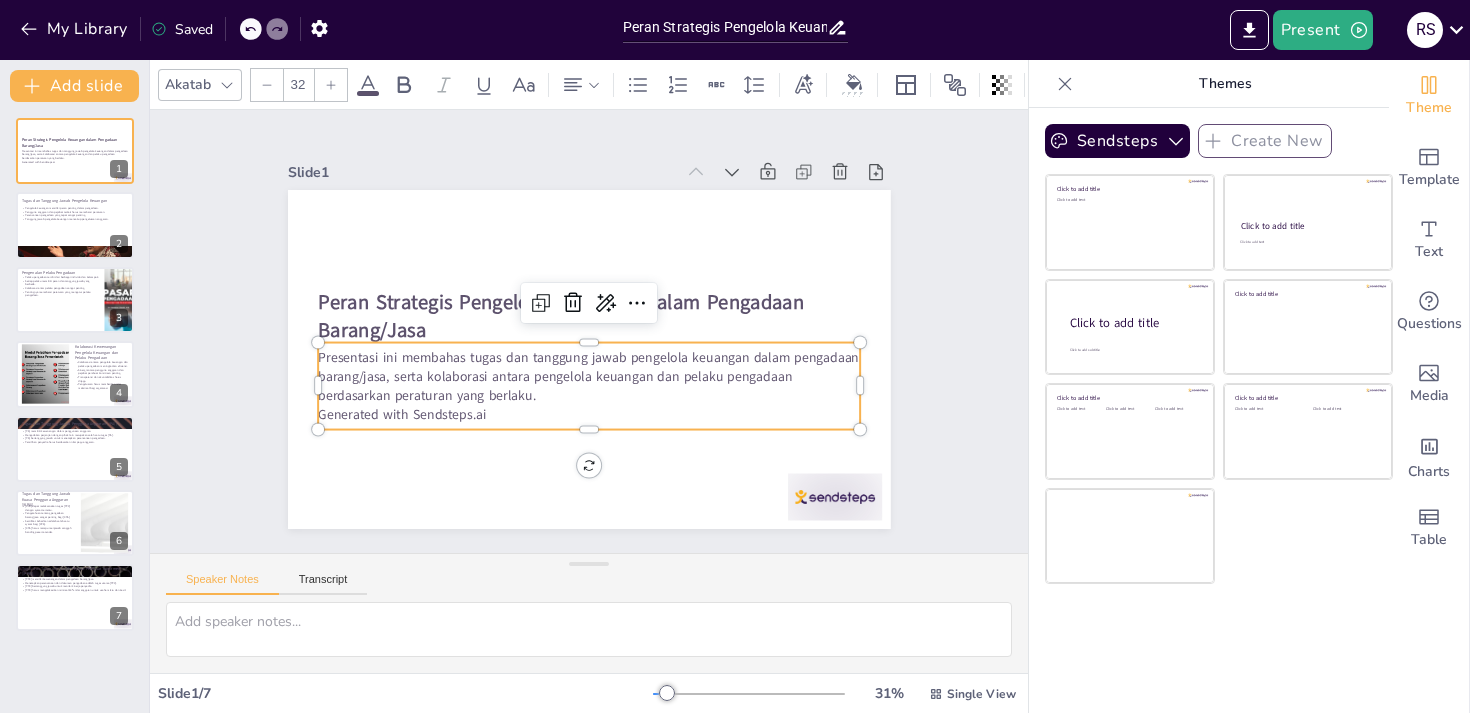 click on "Presentasi ini membahas tugas dan tanggung jawab pengelola keuangan dalam pengadaan barang/jasa, serta kolaborasi antara pengelola keuangan dan pelaku pengadaan berdasarkan peraturan yang berlaku." at bounding box center [589, 377] 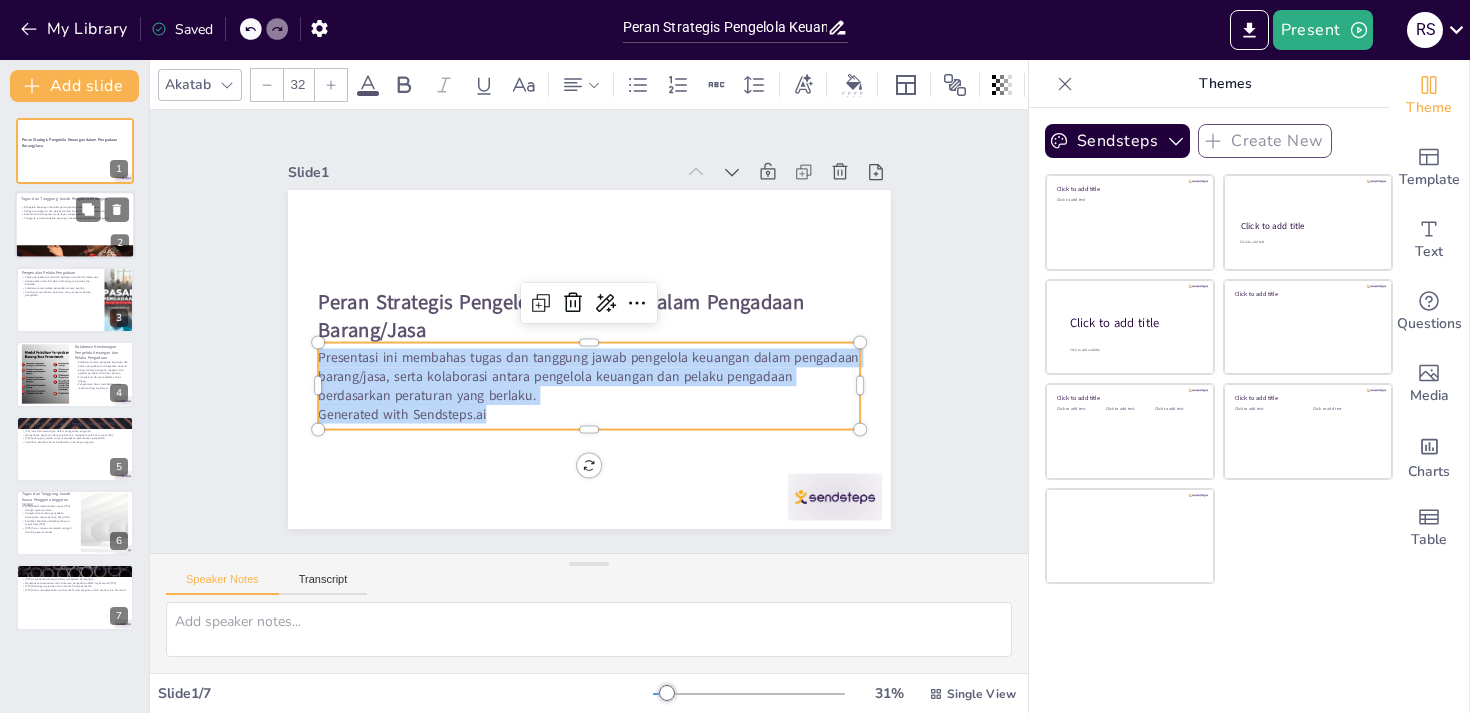 click at bounding box center (75, 226) 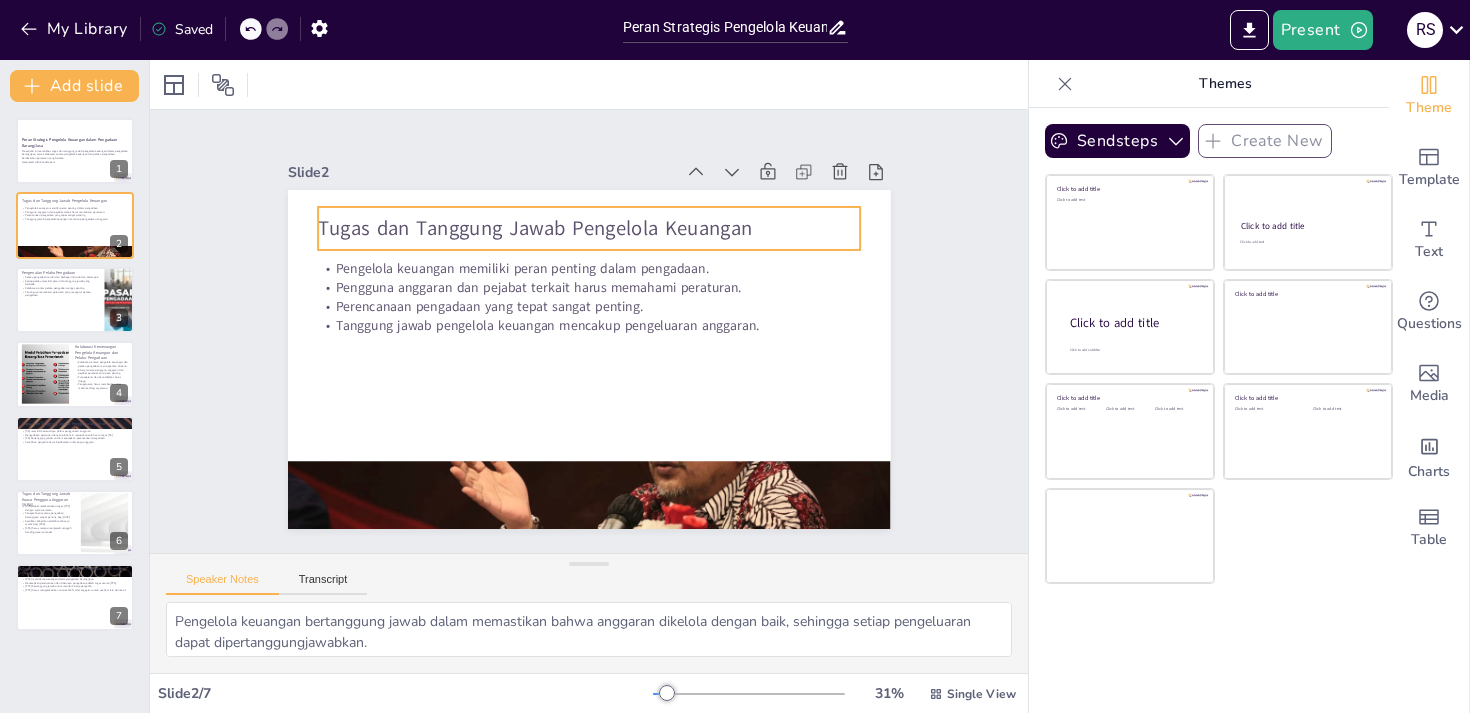 click on "Tugas dan Tanggung Jawab Pengelola Keuangan" at bounding box center [600, 229] 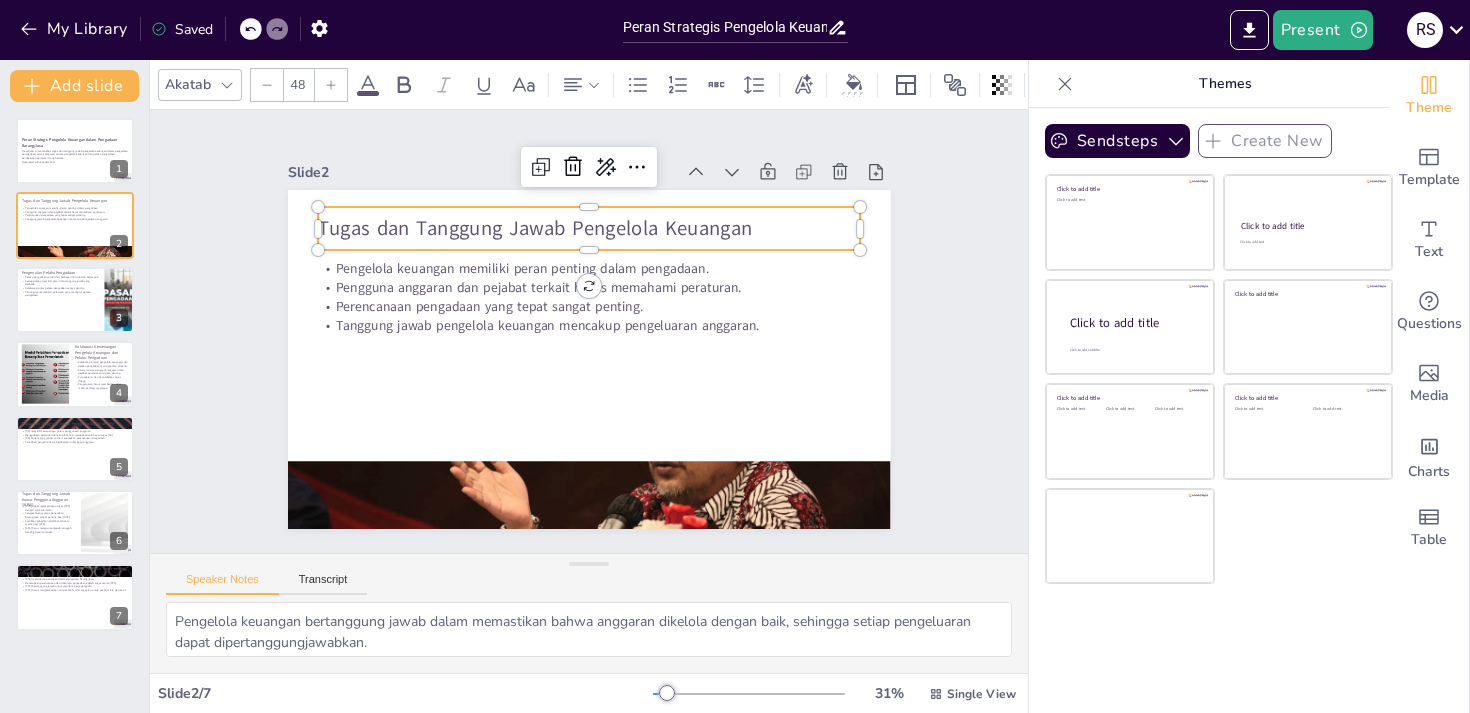 click on "Tugas dan Tanggung Jawab Pengelola Keuangan" at bounding box center (620, 233) 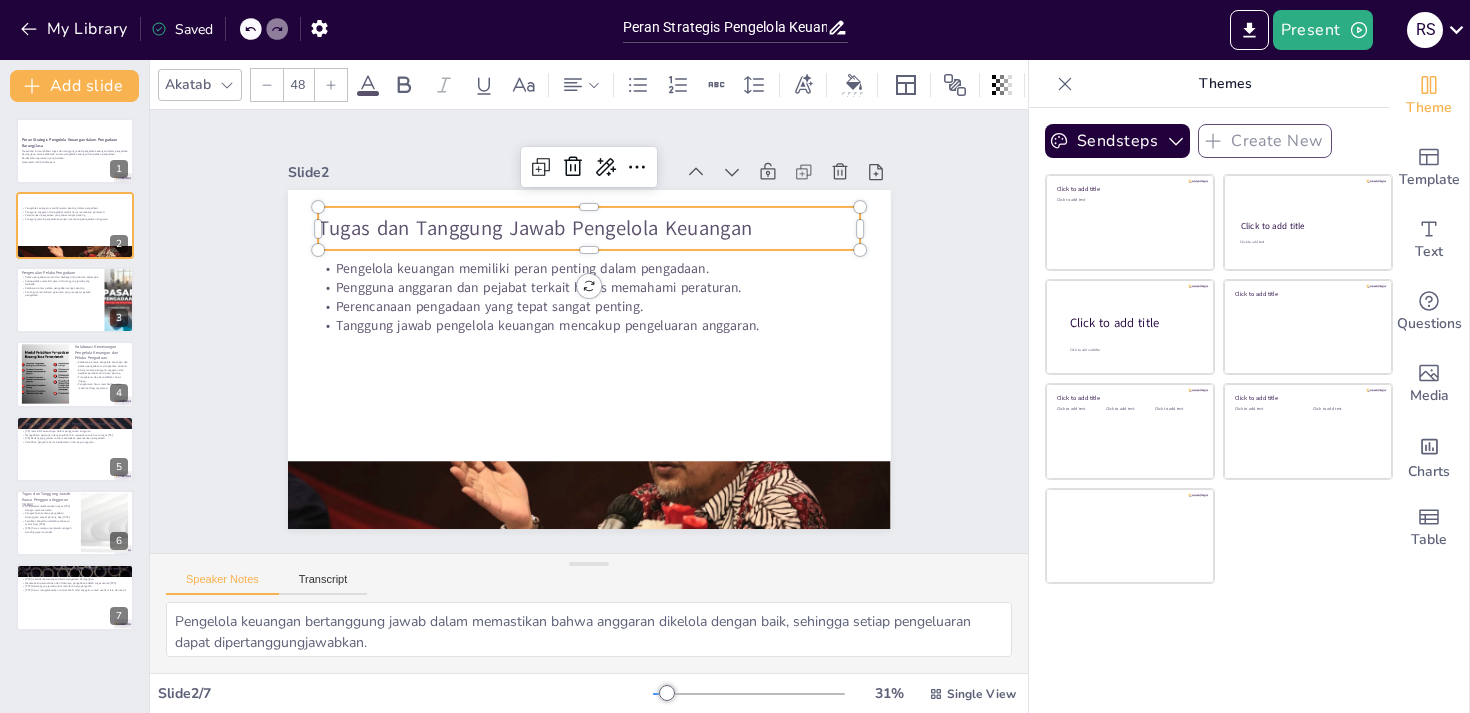 click on "Tugas dan Tanggung Jawab Pengelola Keuangan" at bounding box center [600, 228] 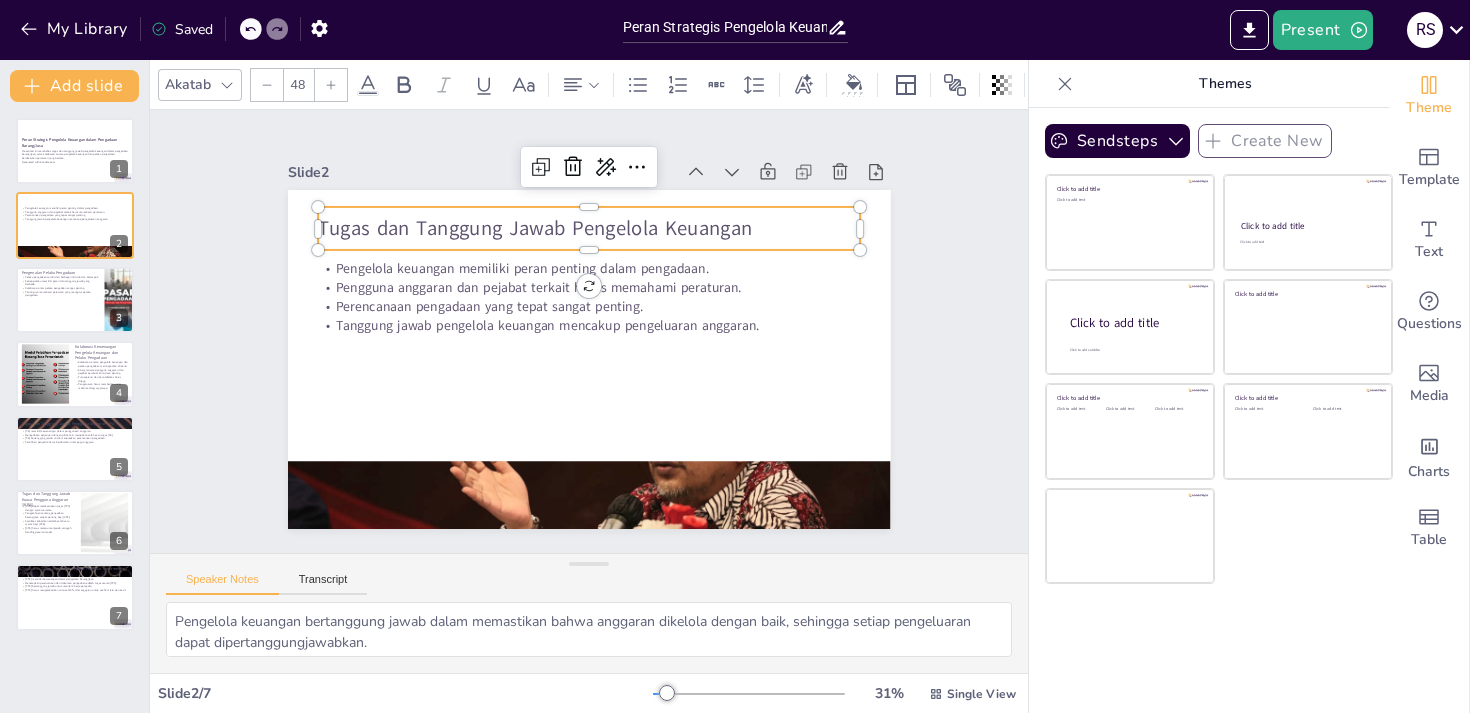 click on "Tugas dan Tanggung Jawab Pengelola Keuangan" at bounding box center (610, 230) 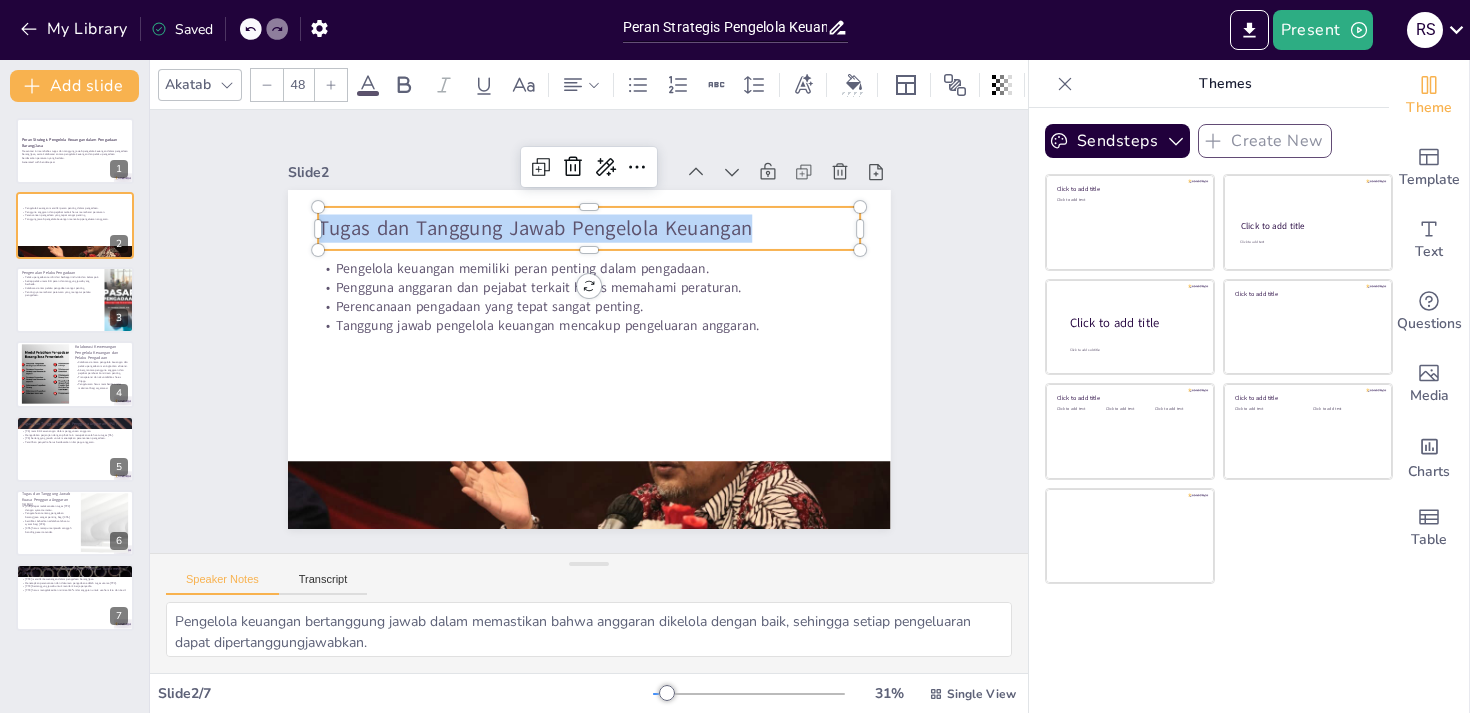 copy on "Tugas dan Tanggung Jawab Pengelola Keuangan" 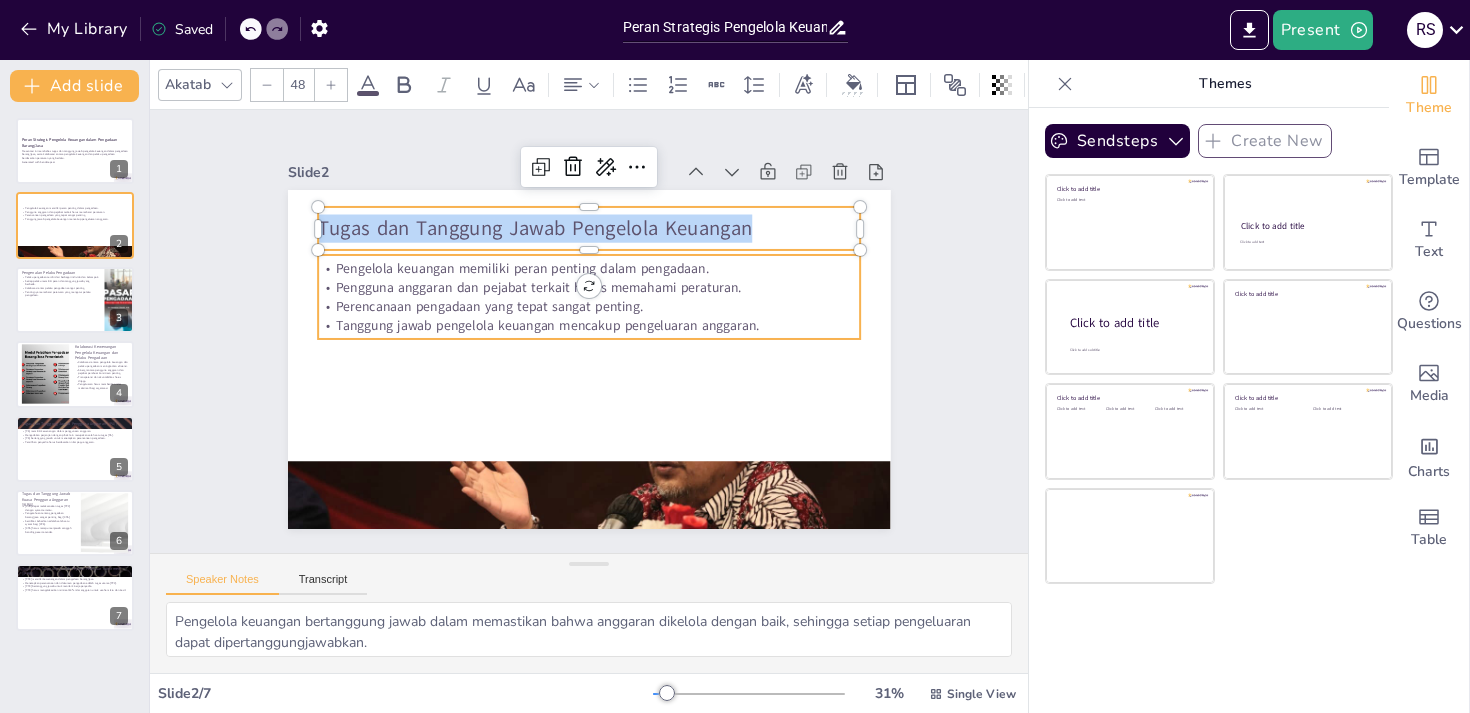 click on "Perencanaan pengadaan yang tepat sangat penting." at bounding box center [591, 306] 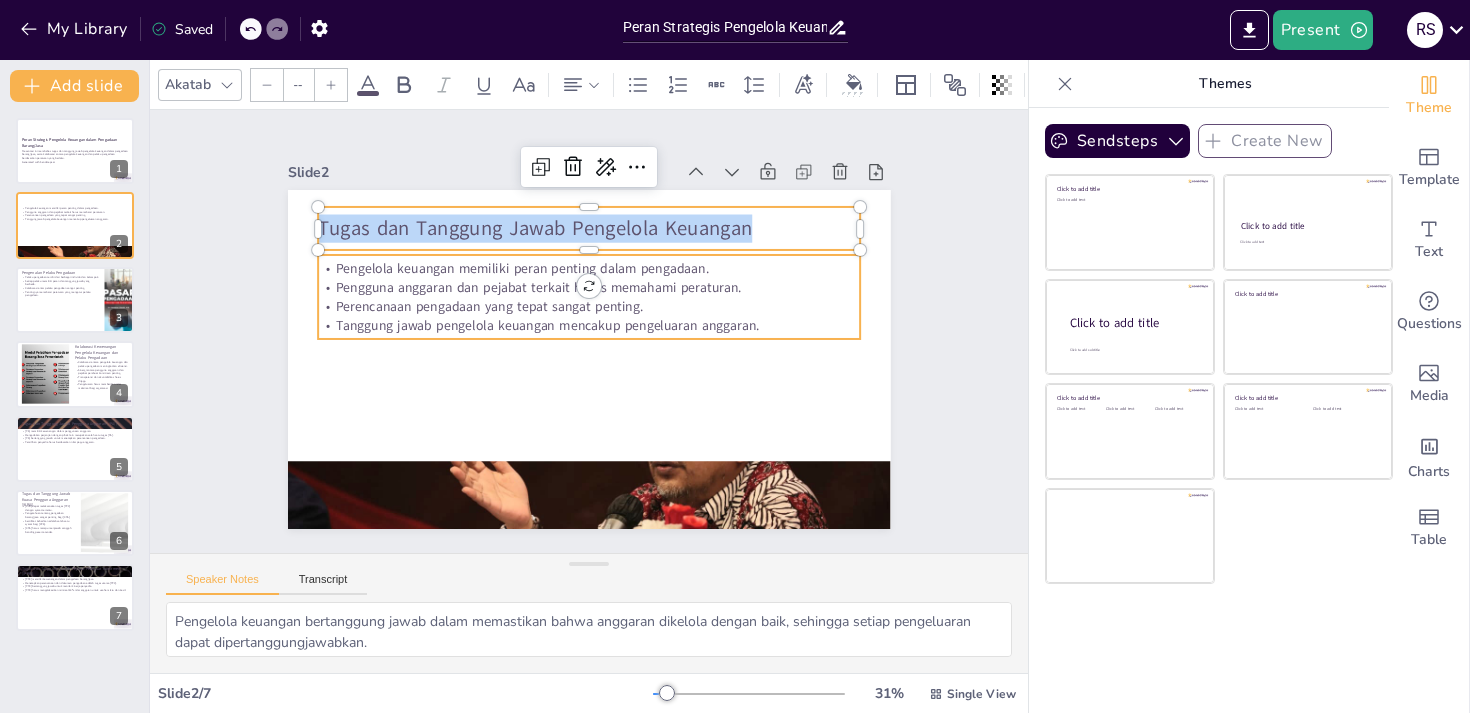 type on "32" 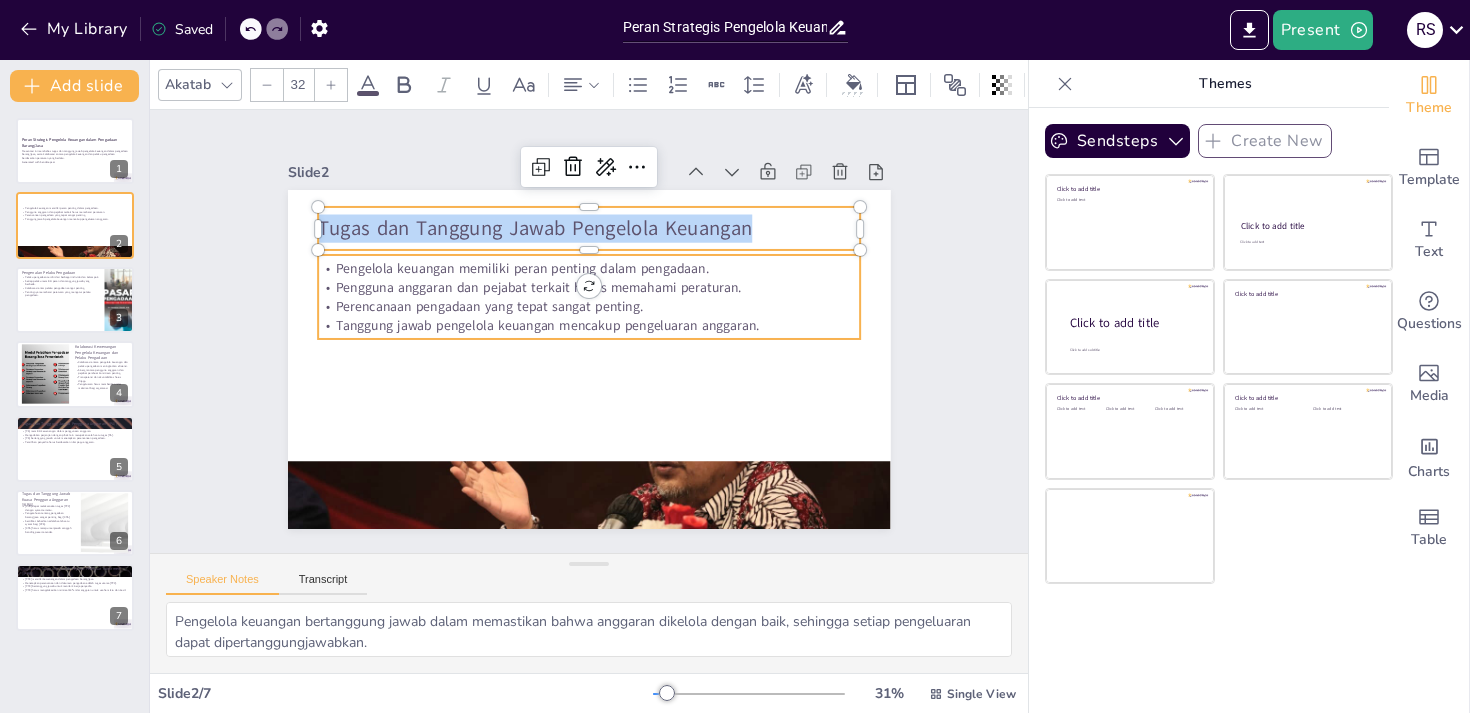 click on "Perencanaan pengadaan yang tepat sangat penting." at bounding box center [591, 306] 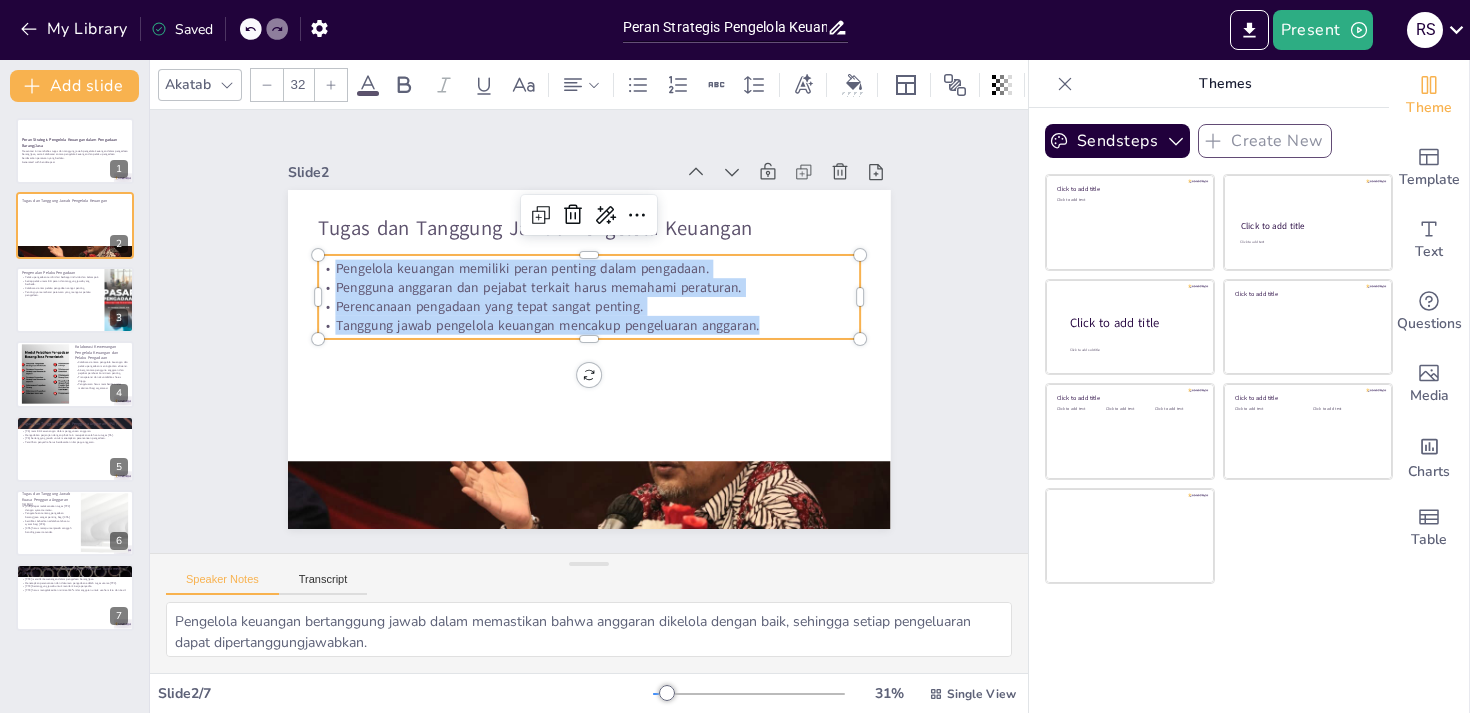 click on "Perencanaan pengadaan yang tepat sangat penting." at bounding box center (589, 306) 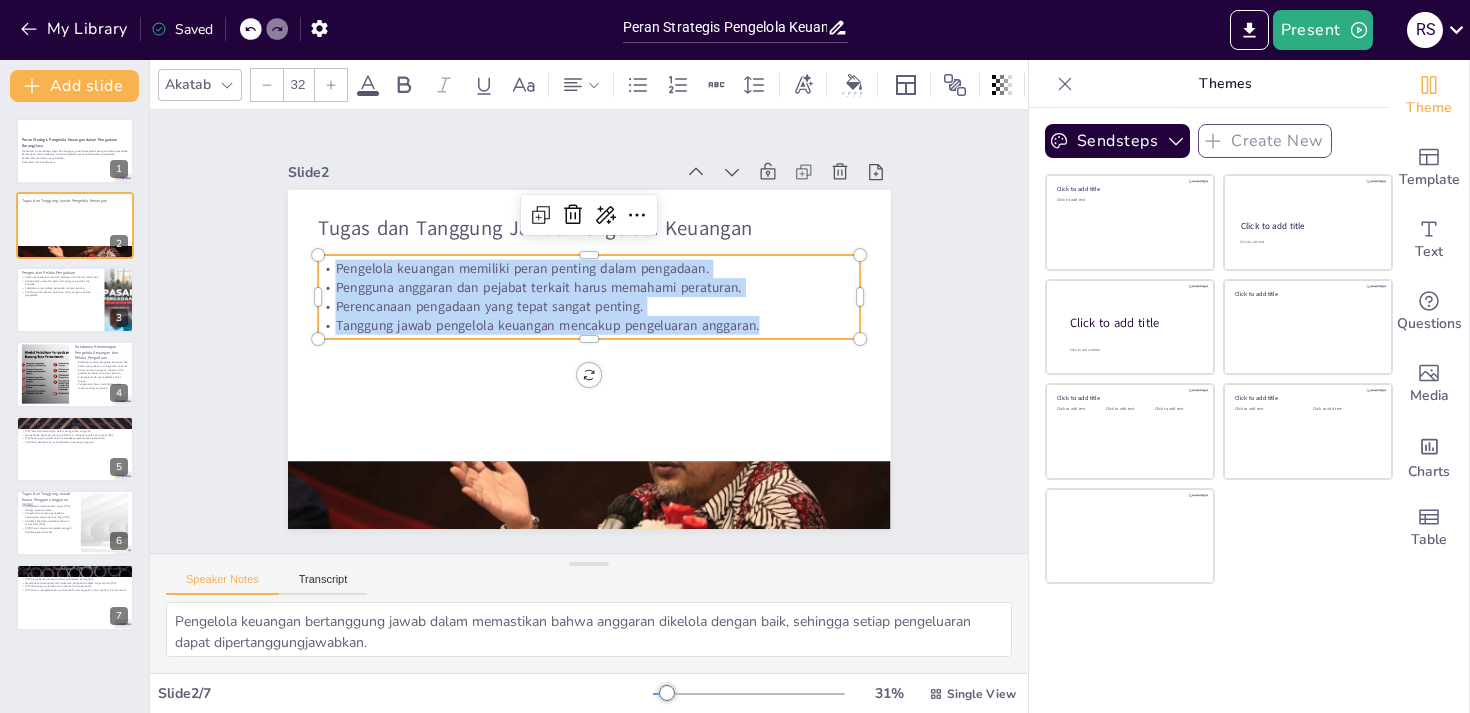 click on "Slide  1 Peran Strategis Pengelola Keuangan dalam Pengadaan Barang/Jasa Presentasi ini membahas tugas dan tanggung jawab pengelola keuangan dalam pengadaan barang/jasa, serta kolaborasi antara pengelola keuangan dan pelaku pengadaan berdasarkan peraturan yang berlaku. Generated with Sendsteps.ai Slide  2 Tugas dan Tanggung Jawab Pengelola Keuangan Pengelola keuangan memiliki peran penting dalam pengadaan. Pengguna anggaran dan pejabat terkait harus memahami peraturan. Perencanaan pengadaan yang tepat sangat penting. Tanggung jawab pengelola keuangan mencakup pengeluaran anggaran. Slide  3 Pengenalan Pelaku Pengadaan Pelaku pengadaan terdiri dari berbagai individu dan kelompok. Setiap pelaku memiliki peran dan tanggung jawab yang berbeda. Kolaborasi antar pelaku pengadaan sangat penting. Pentingnya memahami peraturan yang mengatur pelaku pengadaan. Slide  4 Kolaborasi Kewenangan Pengelola Keuangan dan Pelaku Pengadaan Kolaborasi antara pengelola keuangan dan pelaku pengadaan meningkatkan efisiensi. Slide  5 6" at bounding box center (589, 331) 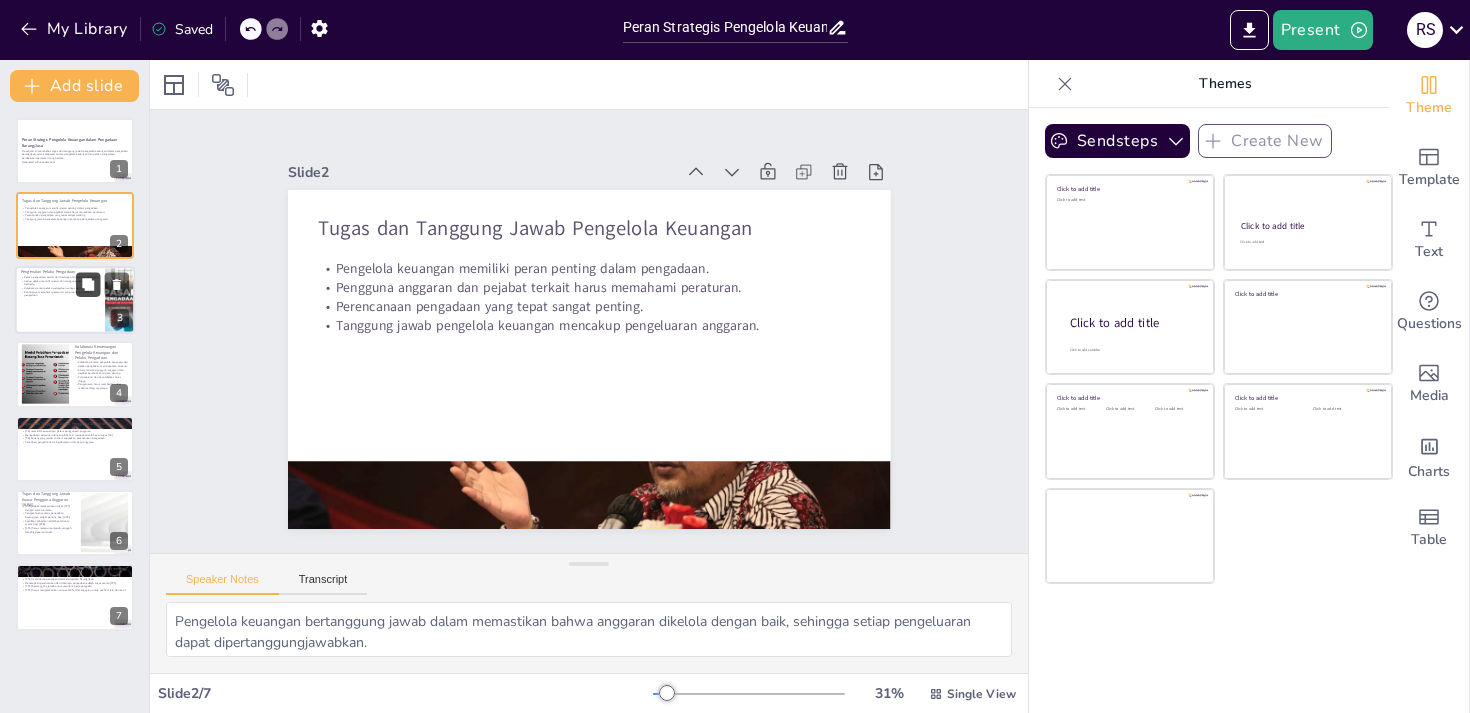 click 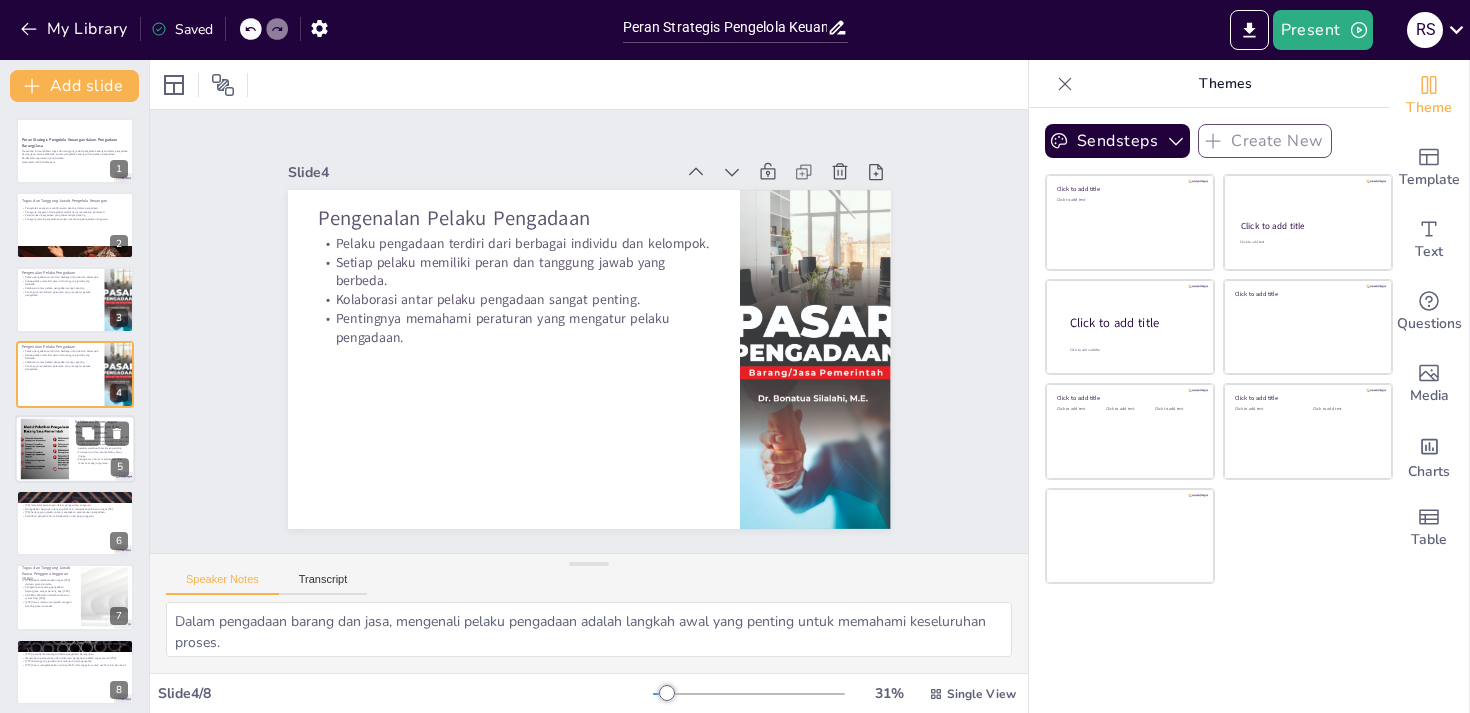 click at bounding box center [45, 448] 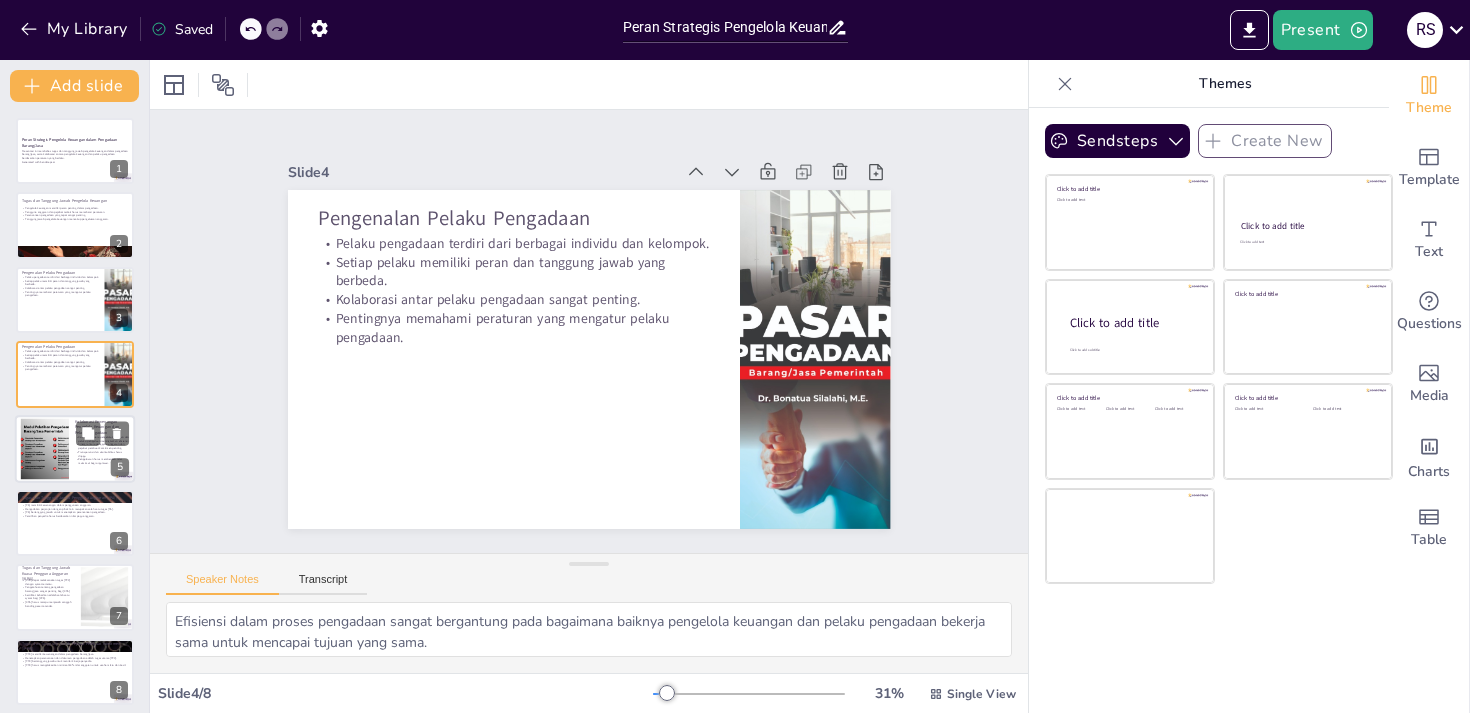 scroll, scrollTop: 8, scrollLeft: 0, axis: vertical 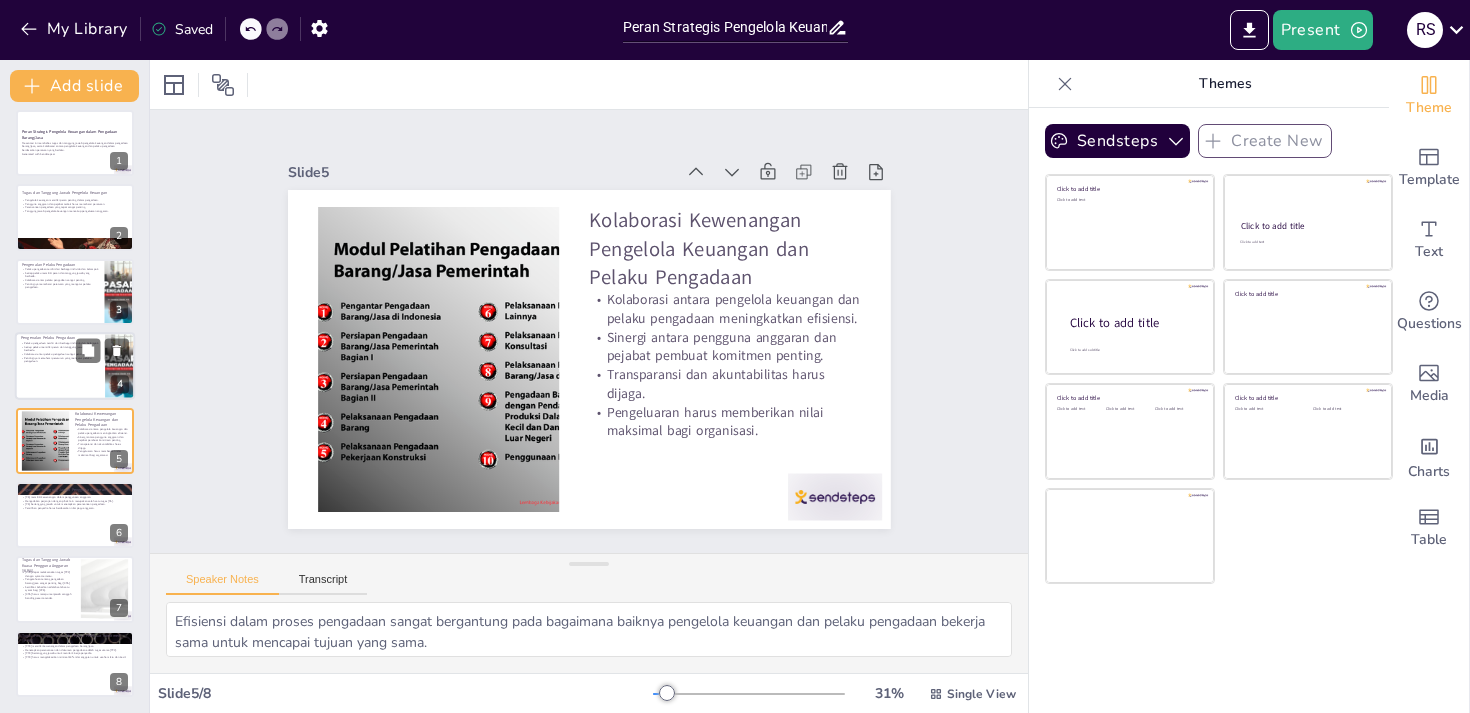 click at bounding box center [75, 366] 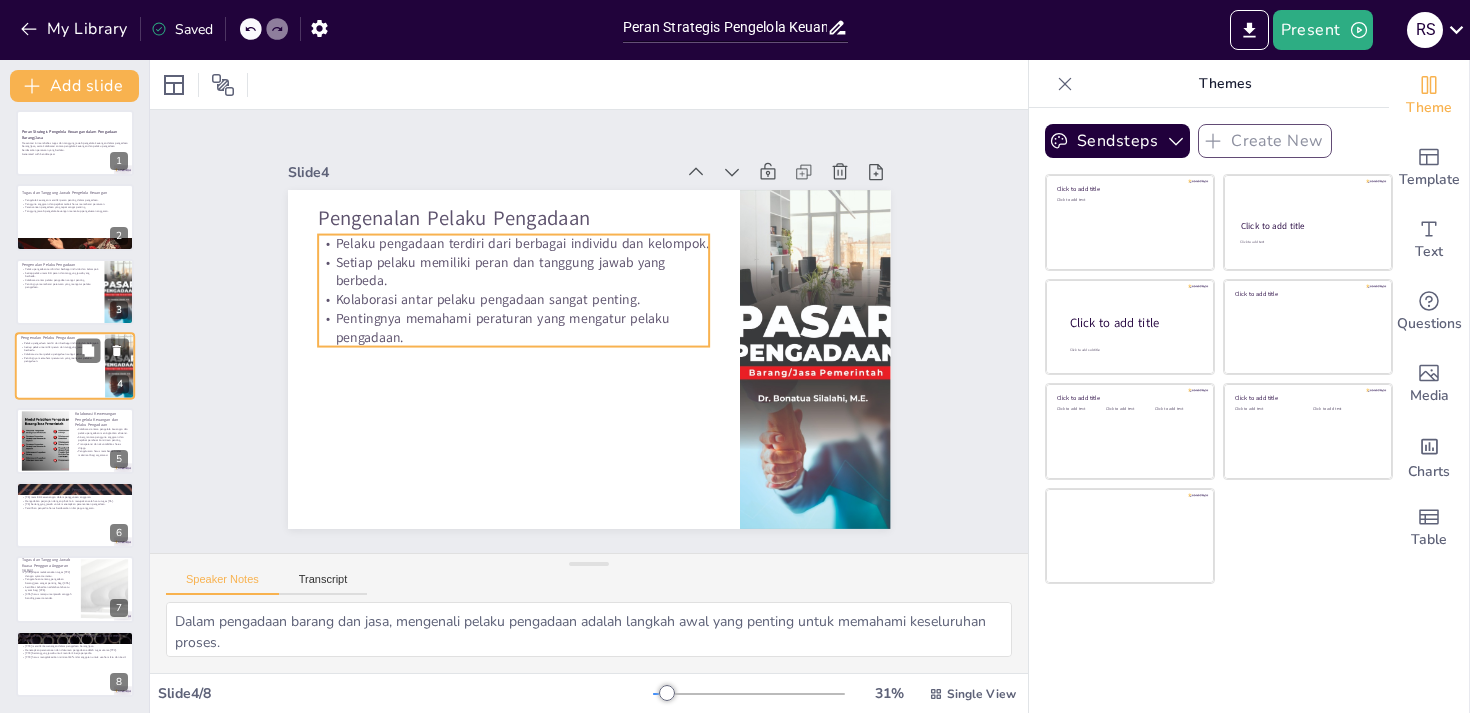 scroll, scrollTop: 0, scrollLeft: 0, axis: both 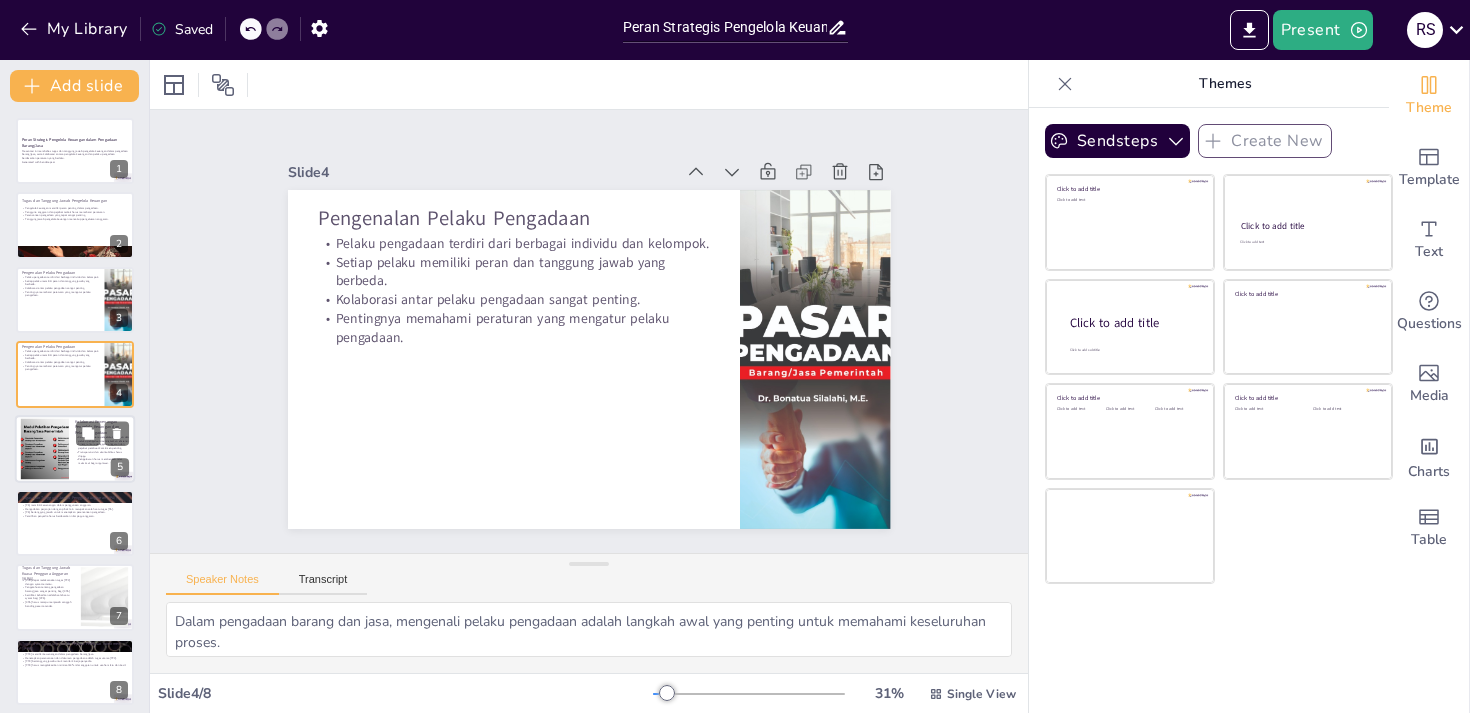 click at bounding box center (75, 449) 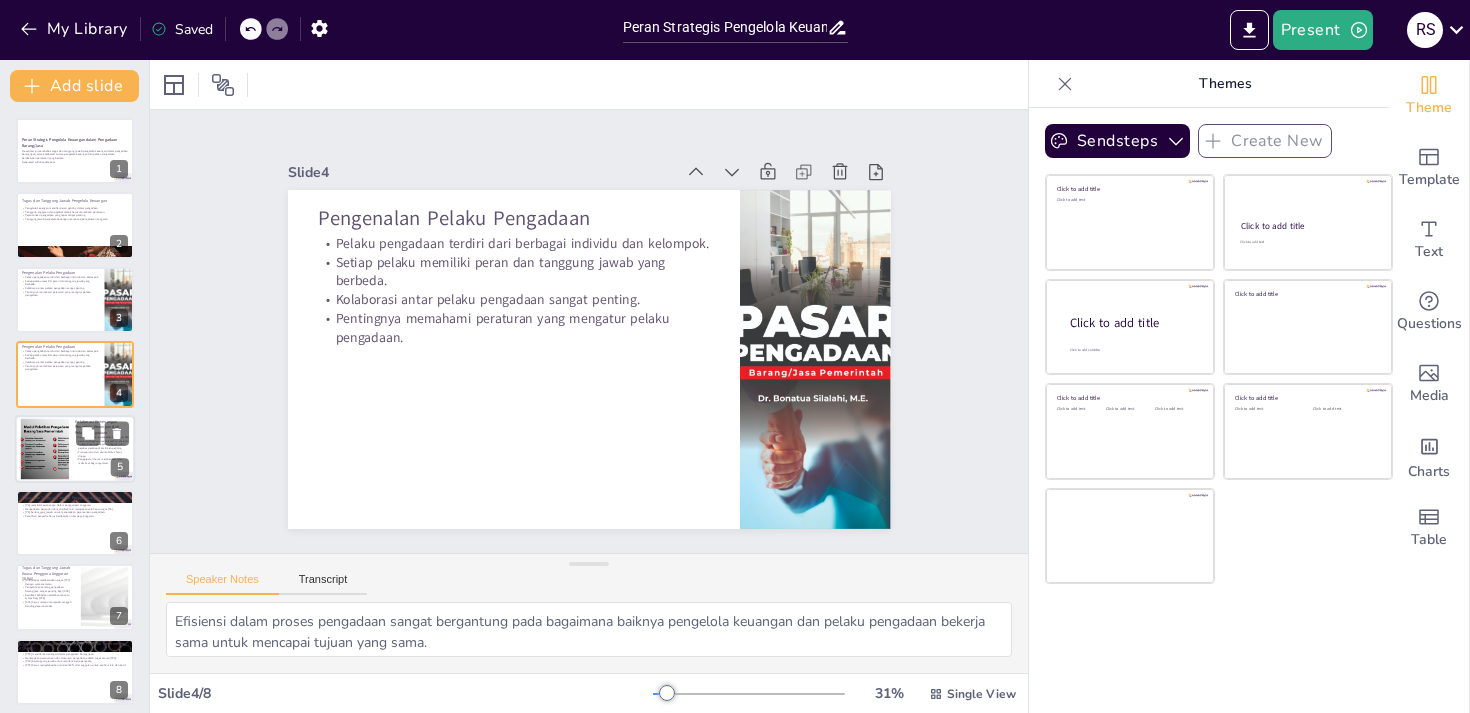 scroll, scrollTop: 8, scrollLeft: 0, axis: vertical 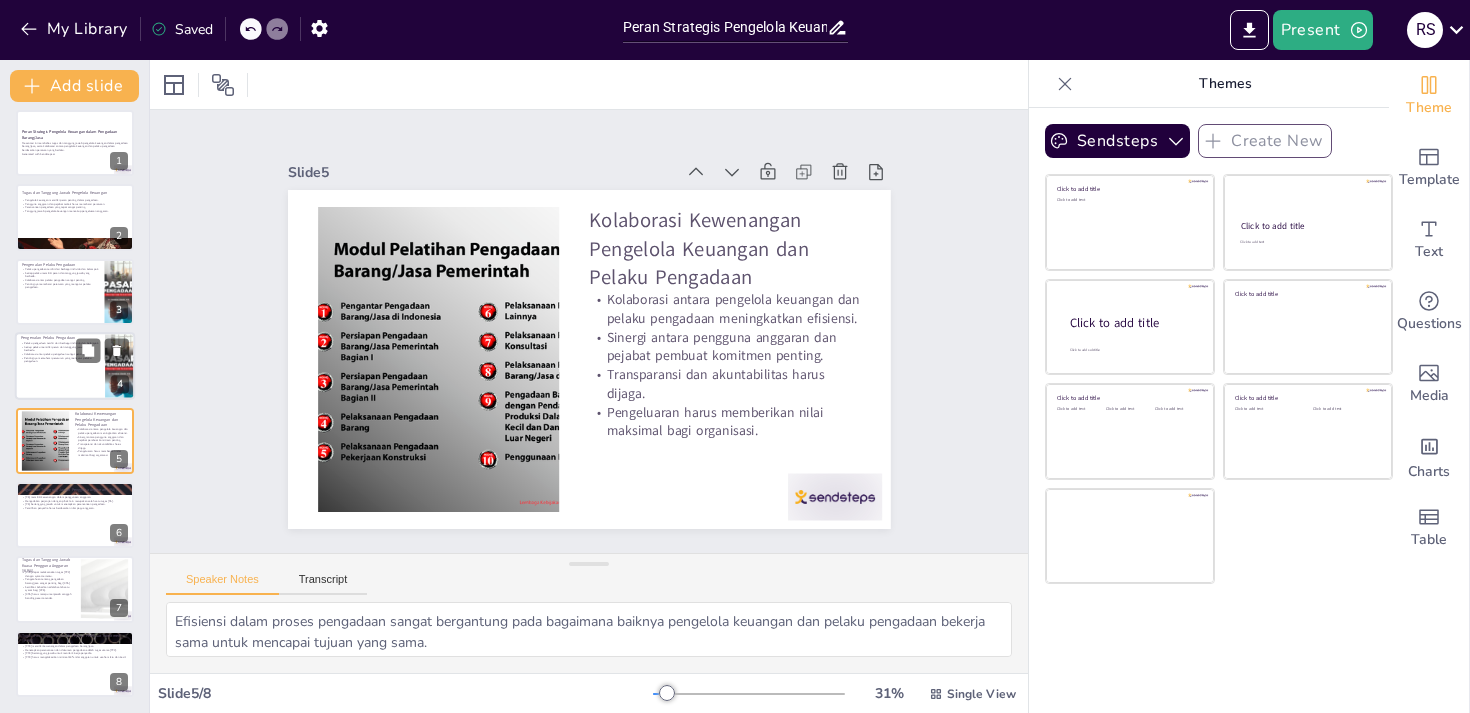click at bounding box center [75, 366] 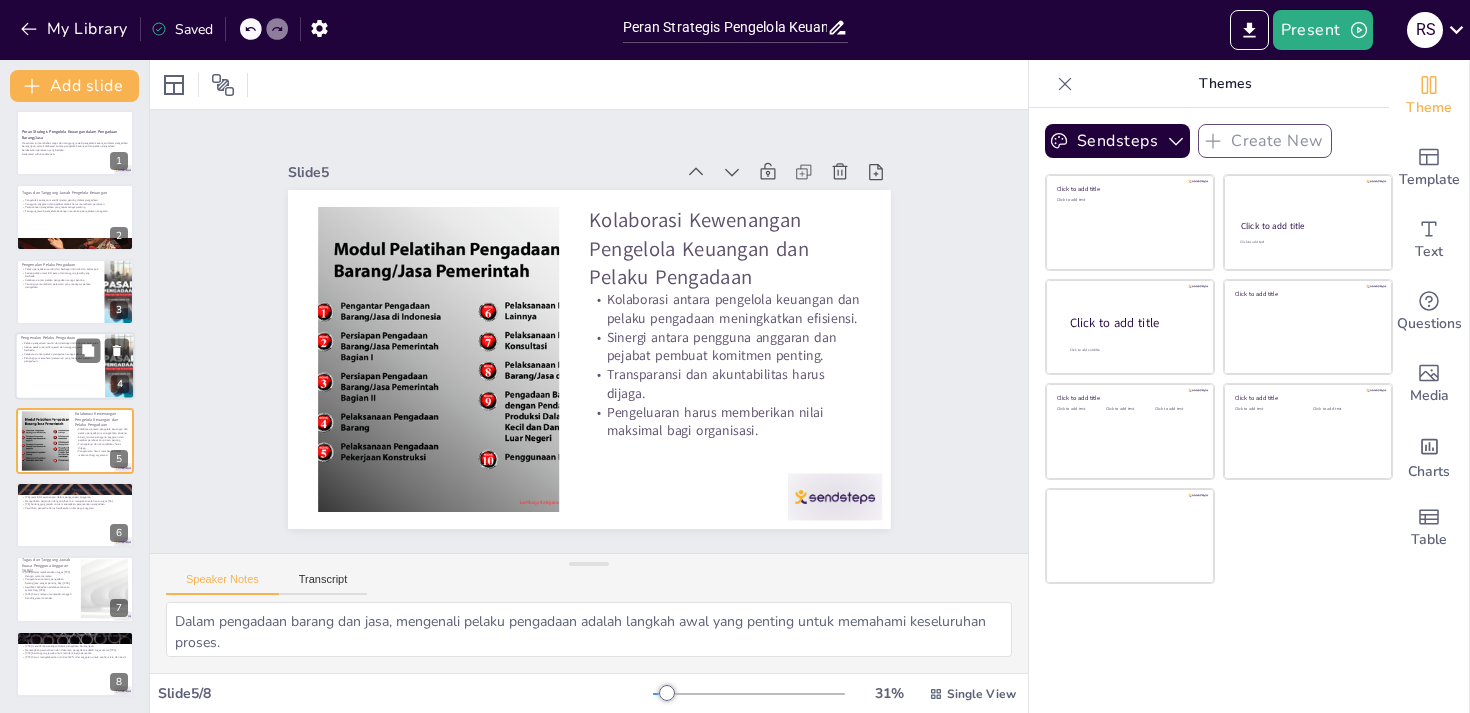 scroll, scrollTop: 0, scrollLeft: 0, axis: both 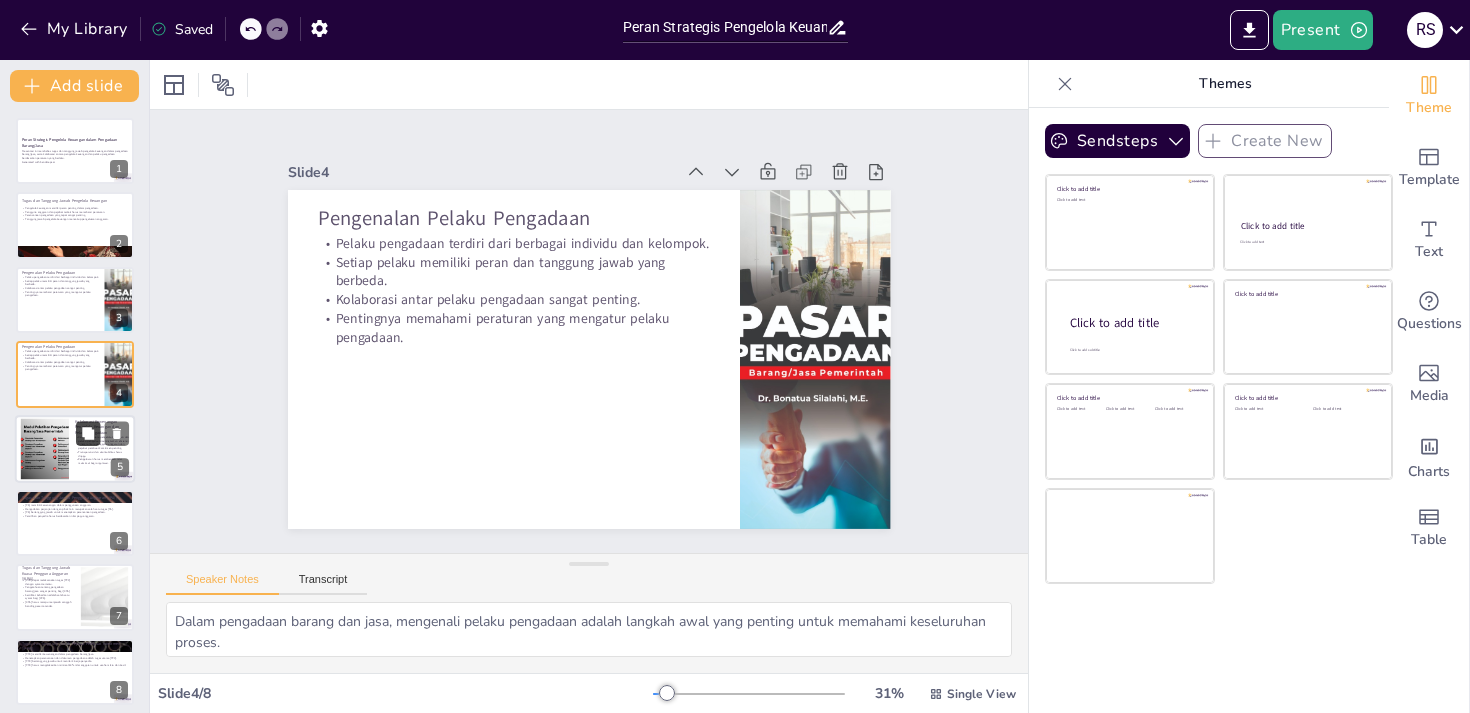 click at bounding box center (88, 433) 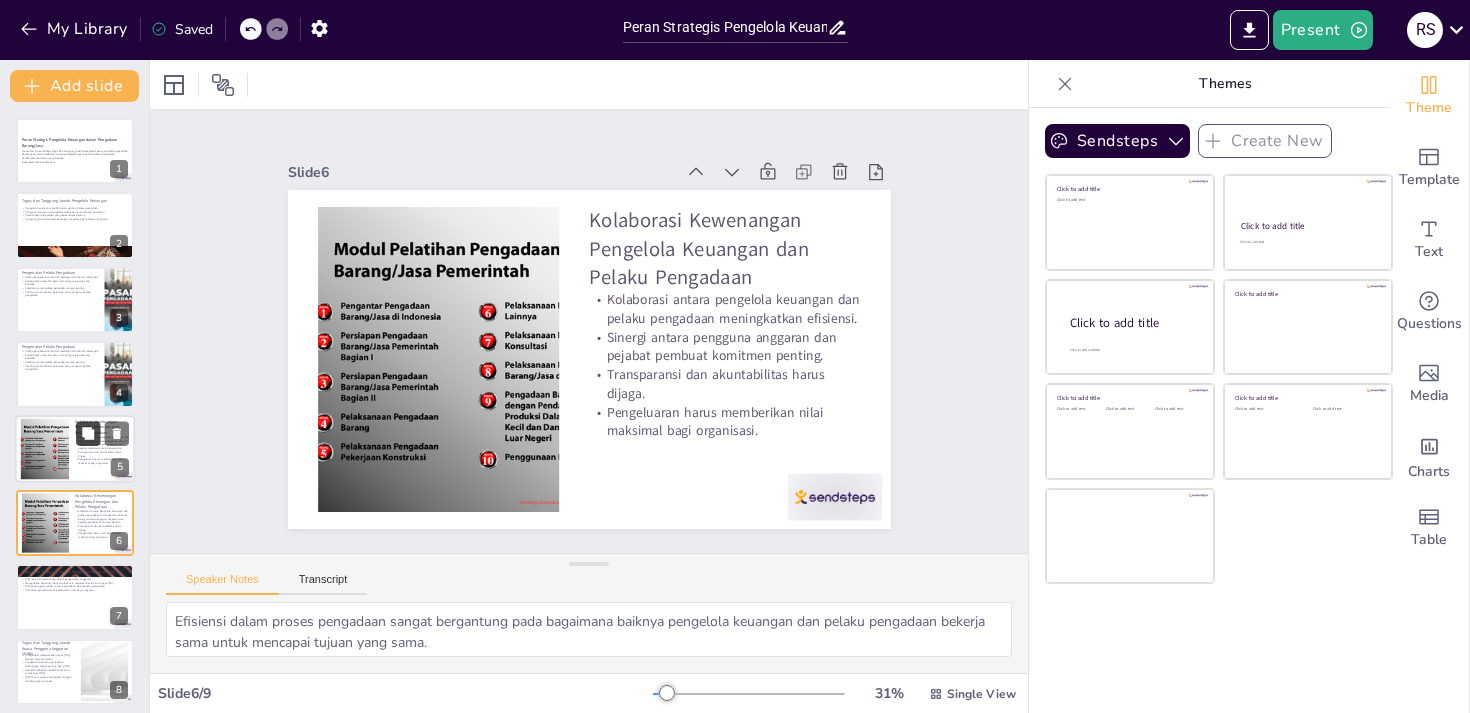 scroll, scrollTop: 82, scrollLeft: 0, axis: vertical 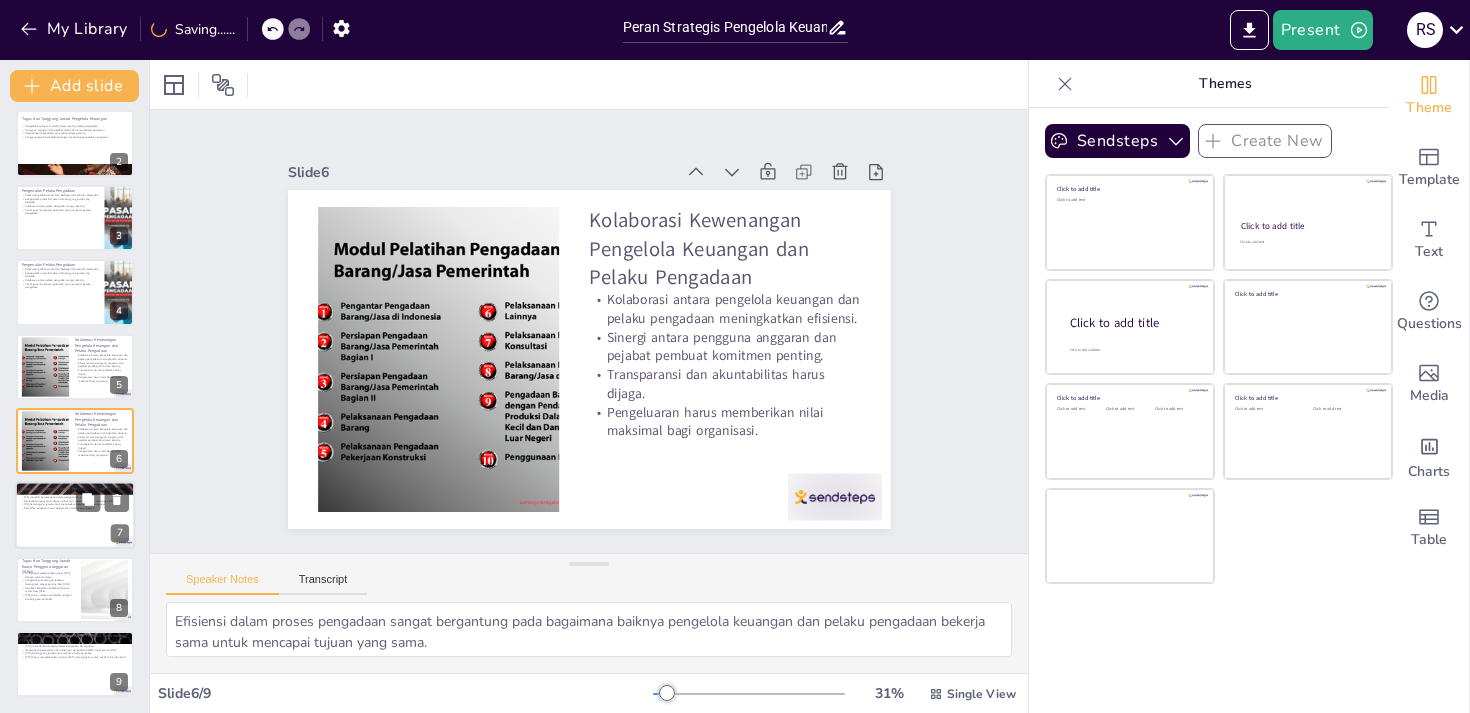 click at bounding box center [75, 516] 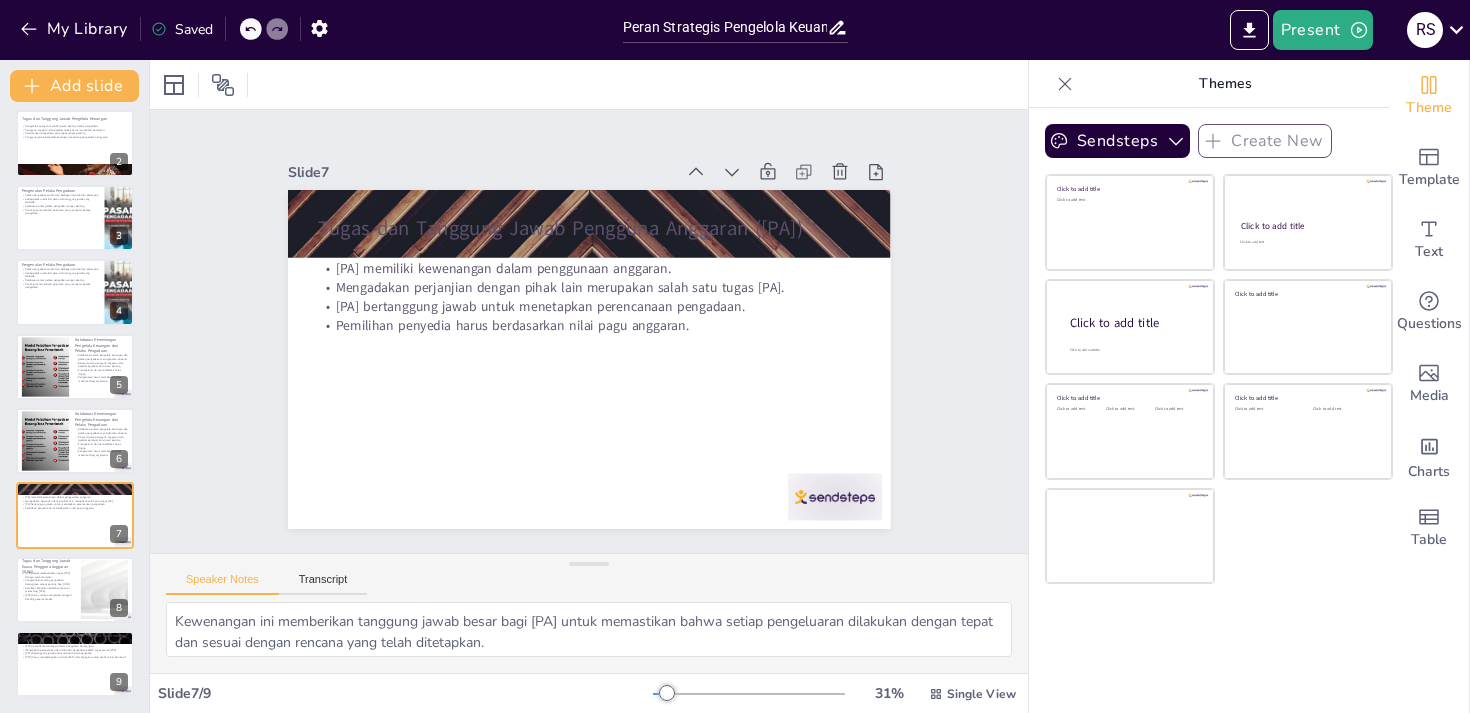 type 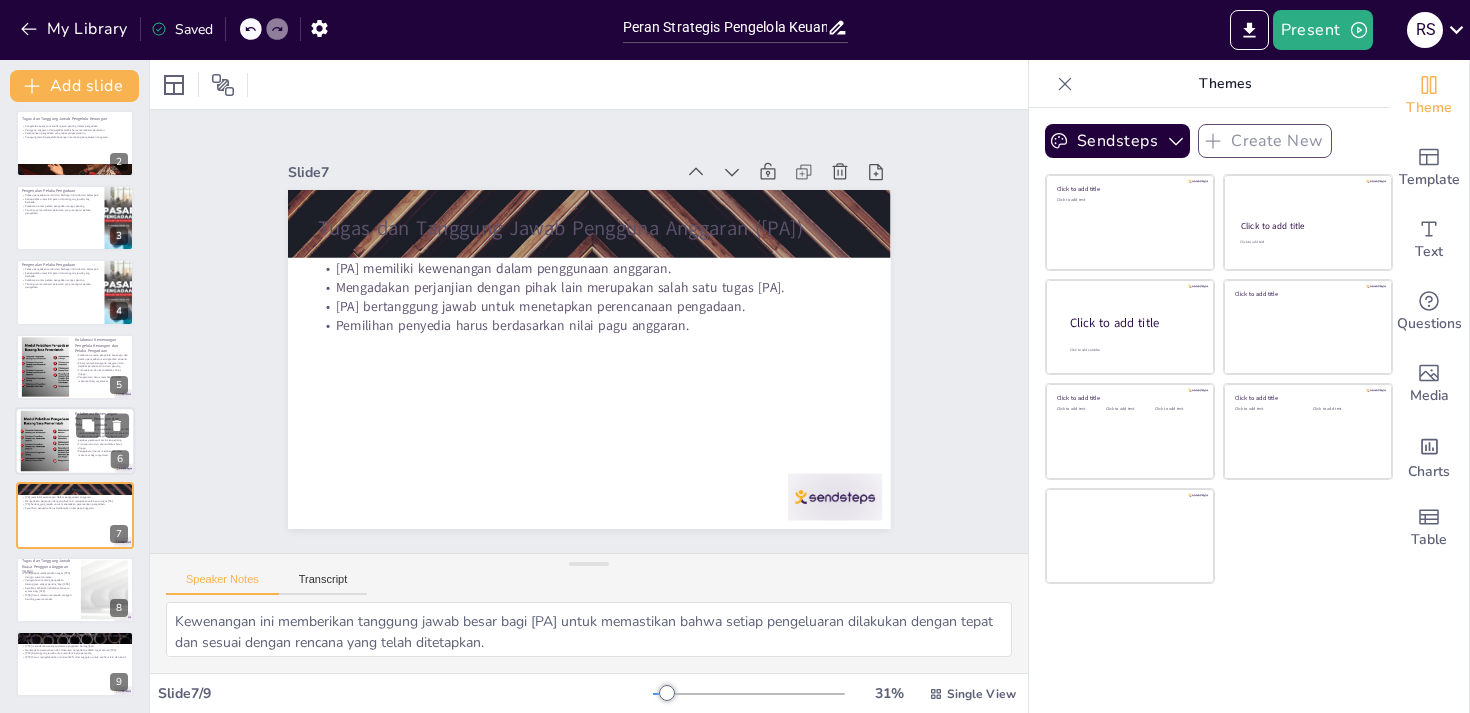 click on "Transparansi dan akuntabilitas harus dijaga." at bounding box center (102, 445) 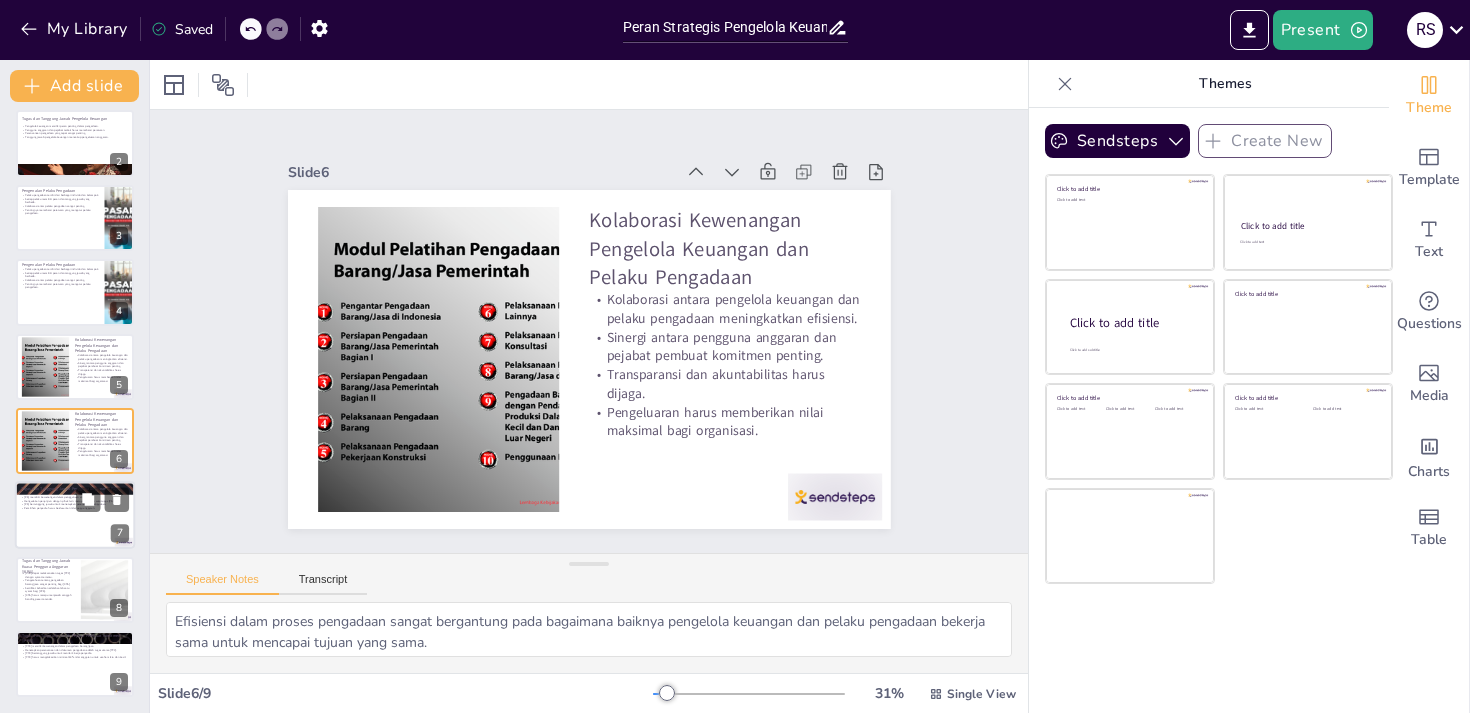 click at bounding box center (75, 516) 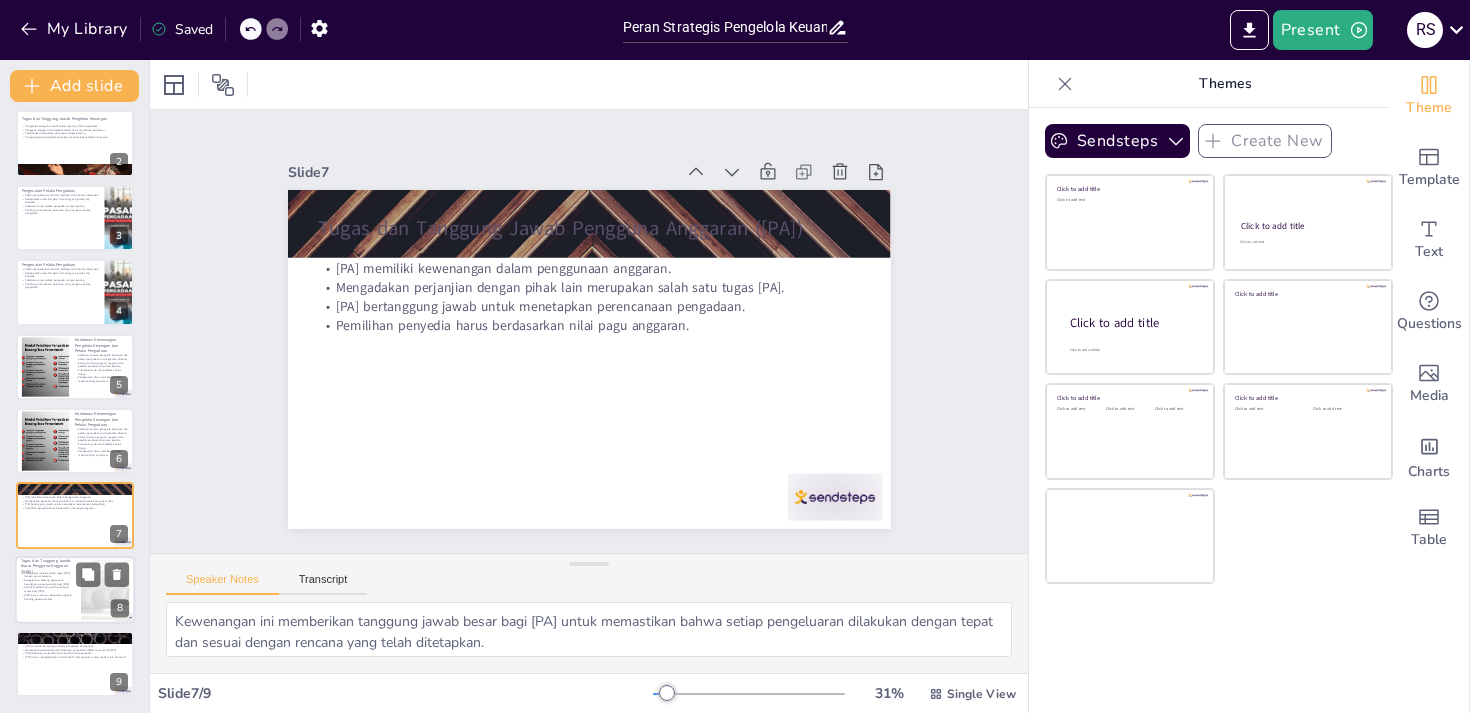 click on "Pengetahuan tentang pengadaan barang/jasa sangat penting bagi [KPA]." at bounding box center (48, 581) 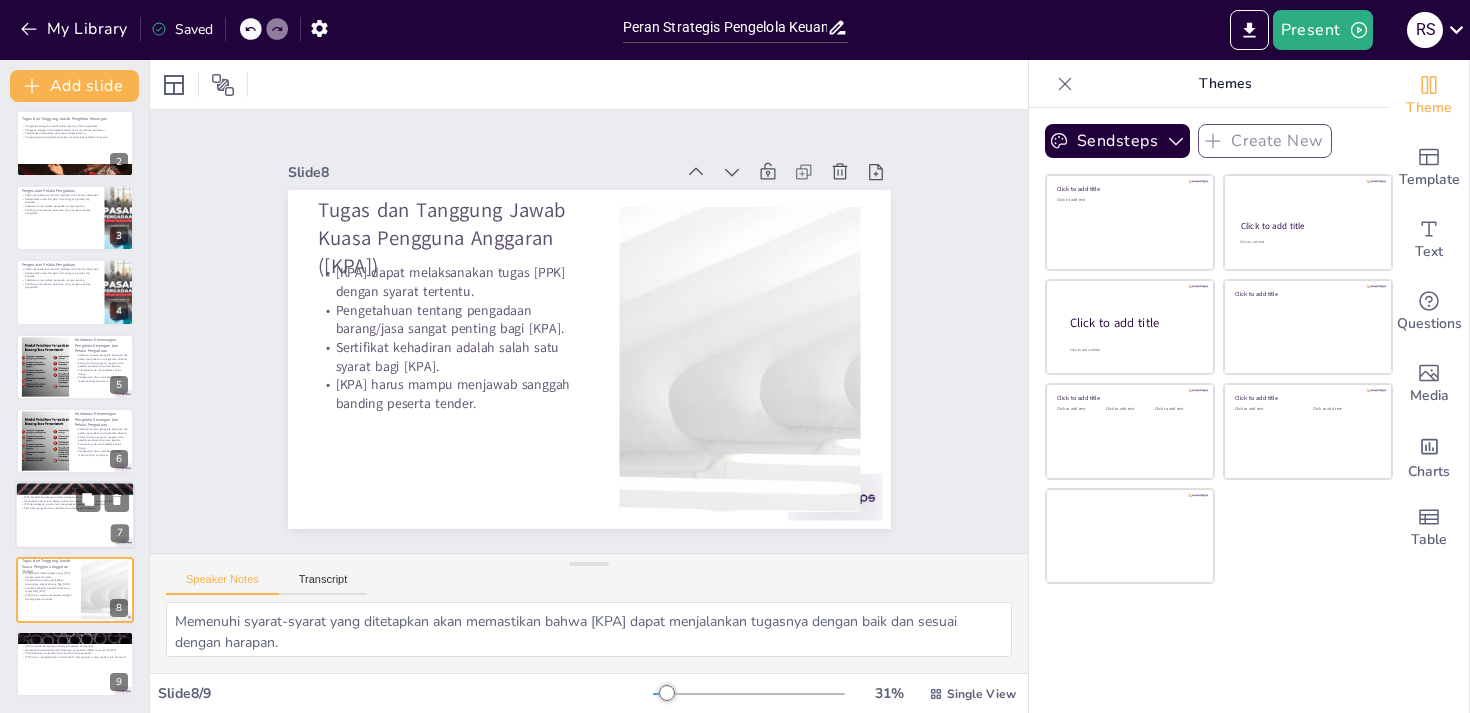 click at bounding box center (102, 500) 